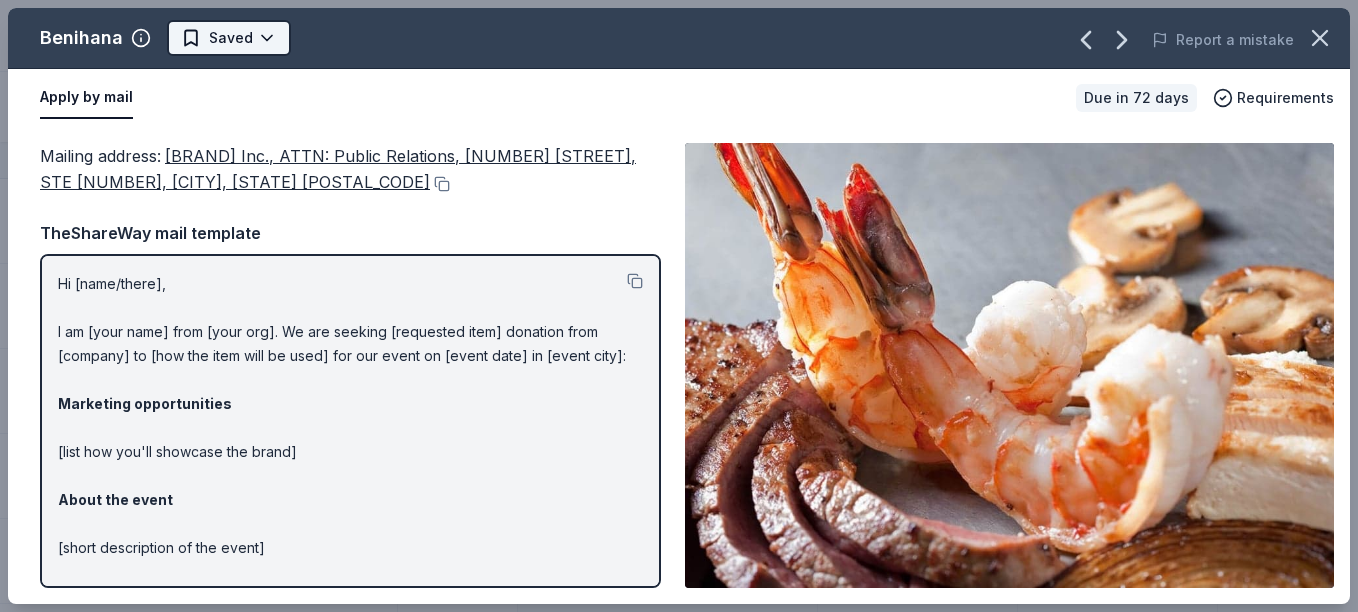 click on "Track Donors: Evening For Thanks Track · 197 Discover All Access trial ends on [TIME], [DATE] Earn Rewards 191 Saved 6 Applied Approved Received Declined Not interested Add donor Export CSV Donor Status Donation Approval rate Value (avg) Apply method Assignee Notes All Good Due in 72 days ∙ 10 min app Apply Saved Skin care product(s) 1% -- Website AlterEco Chocolates Due in 72 days ∙ Quick app Apply Saved Chocolate products, granola products, gift card(s) 1% -- Email American Eagle Due in 72 days ∙ Quick app Apply Saved Gift card(s) 10% $25 Website Apple American Group Due in 74 days ∙ Quick app Apply Saved Gift certificate(s) 10% $38 Website Arby's by DRM Inc. Due in 60 days ∙ Quick app Apply Saved Food, coupon(s) 25% $23 Website Mail Baby Tula Due in 72 days ∙ Quick app Apply Saved Baby products 0% -- Website Bacardi Limited Due in 12 days ∙ 10 min app Apply Saved Alcohol, monetary donation, raffle/auction prize(s) 2% $260 Website BarkBox Due in 72 days ∙ Quick app Apply Saved Dog toy(s), dog food 69% $45" at bounding box center (679, 306) 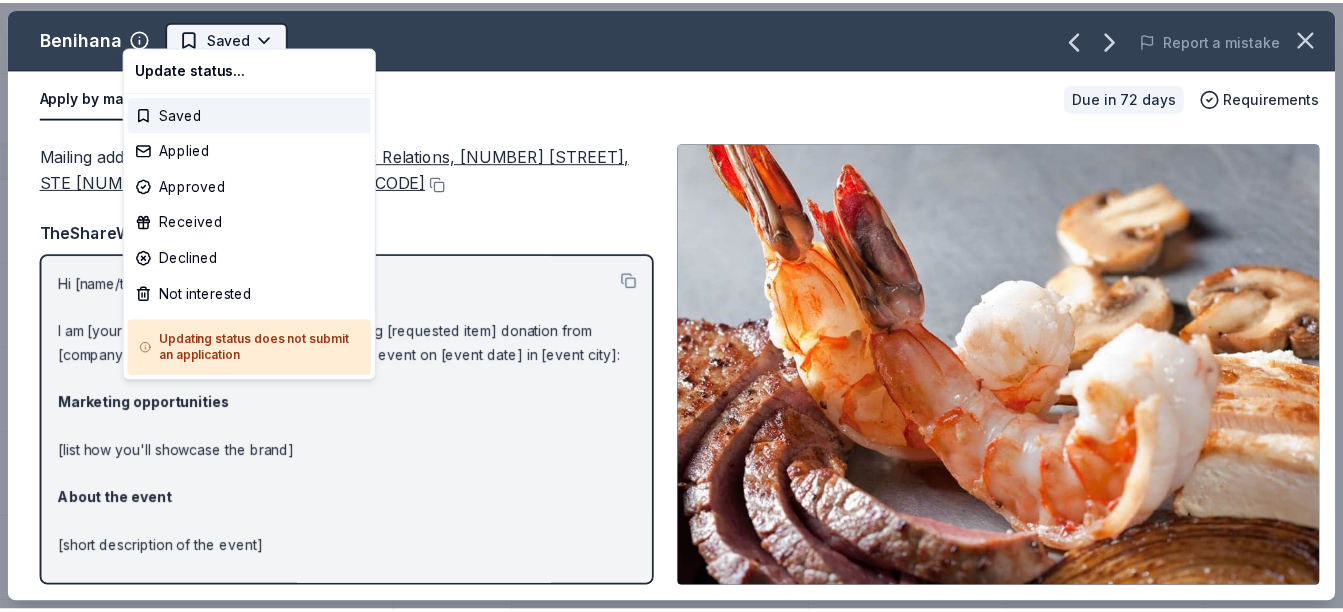 scroll, scrollTop: 700, scrollLeft: 0, axis: vertical 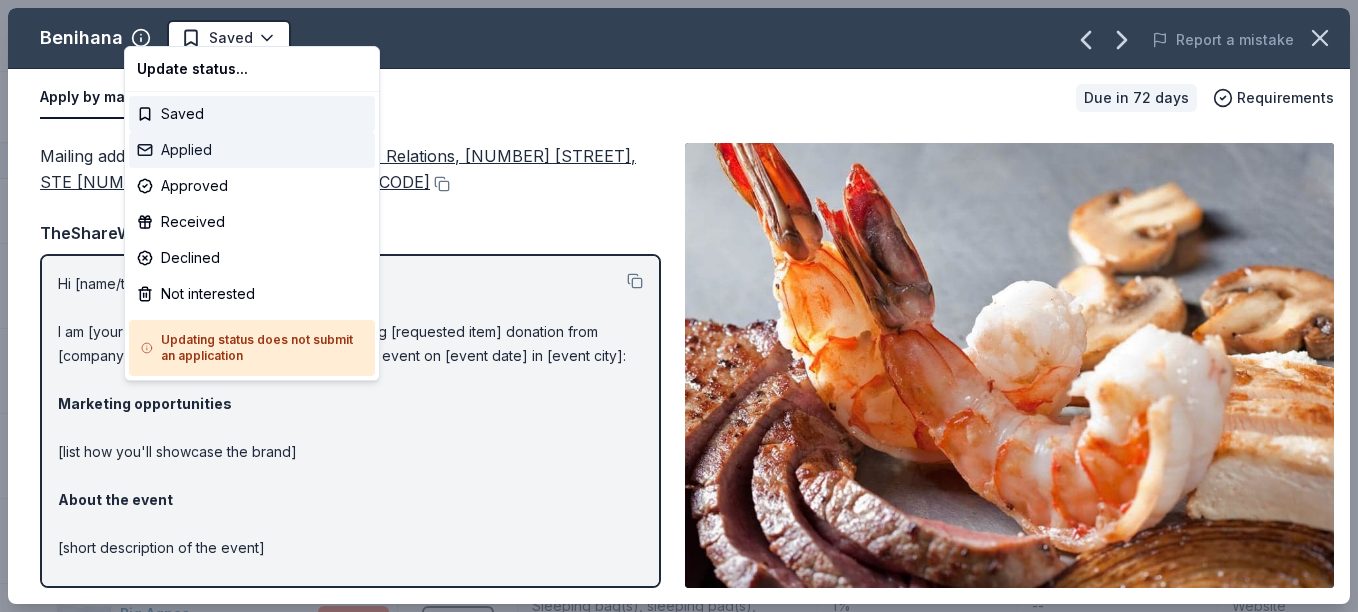 click on "Applied" at bounding box center [252, 150] 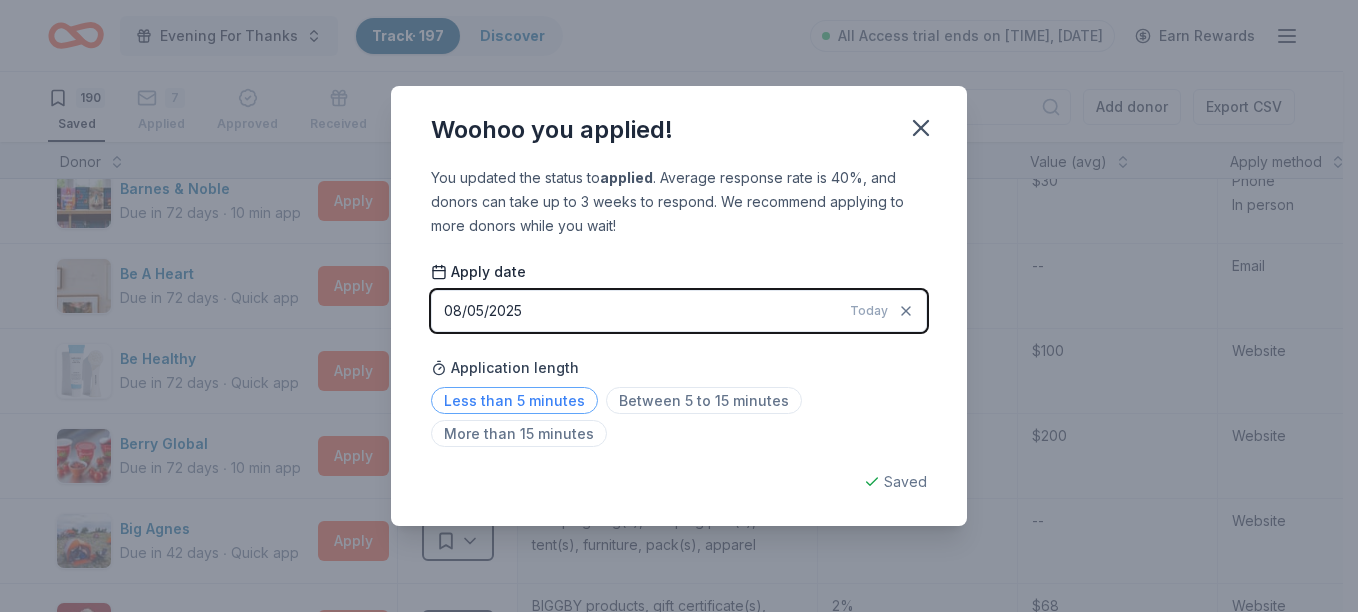 click on "Less than 5 minutes" at bounding box center (514, 400) 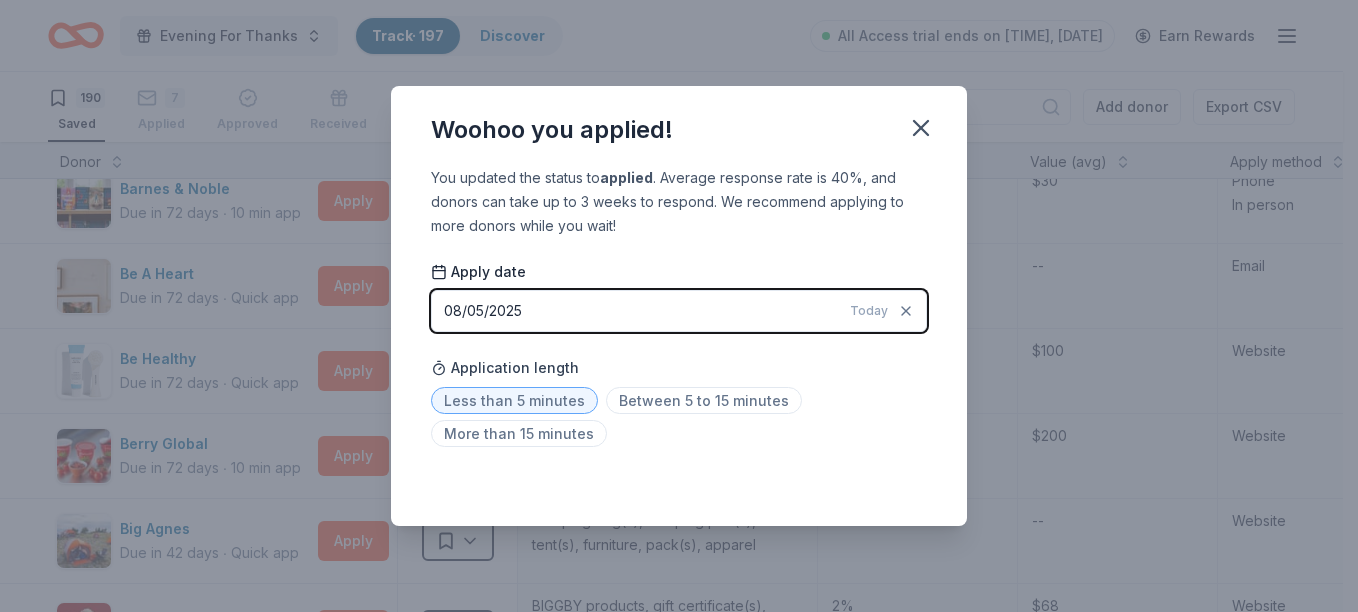 drag, startPoint x: 861, startPoint y: 168, endPoint x: 606, endPoint y: 342, distance: 308.7086 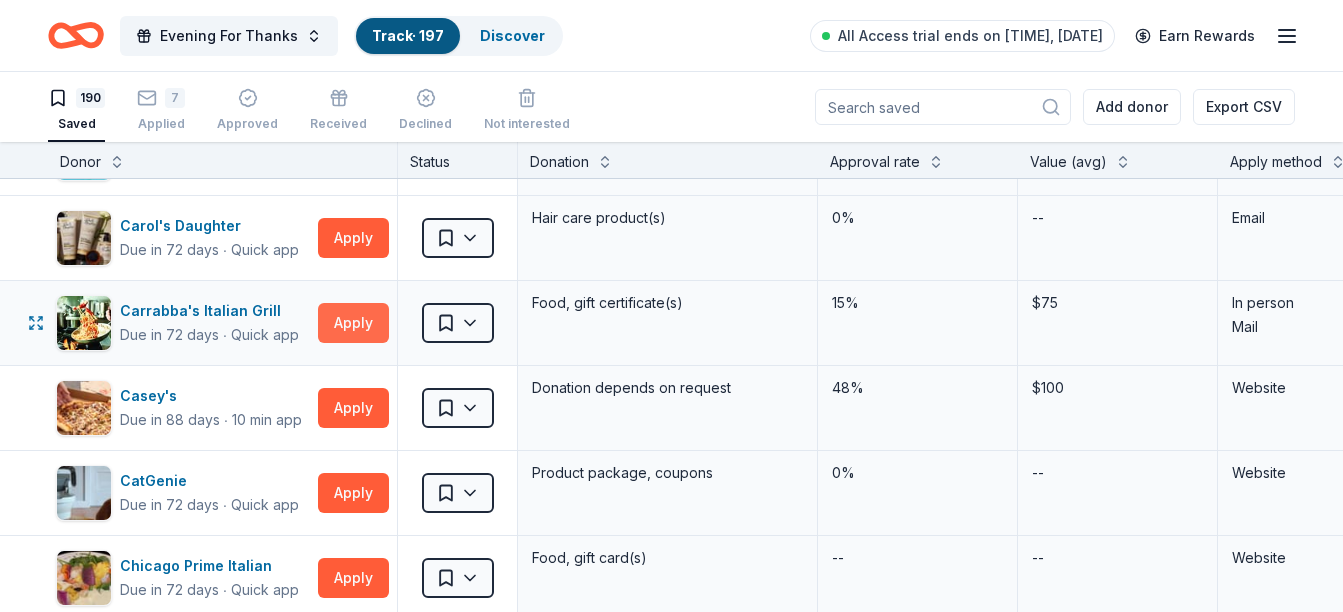scroll, scrollTop: 2800, scrollLeft: 0, axis: vertical 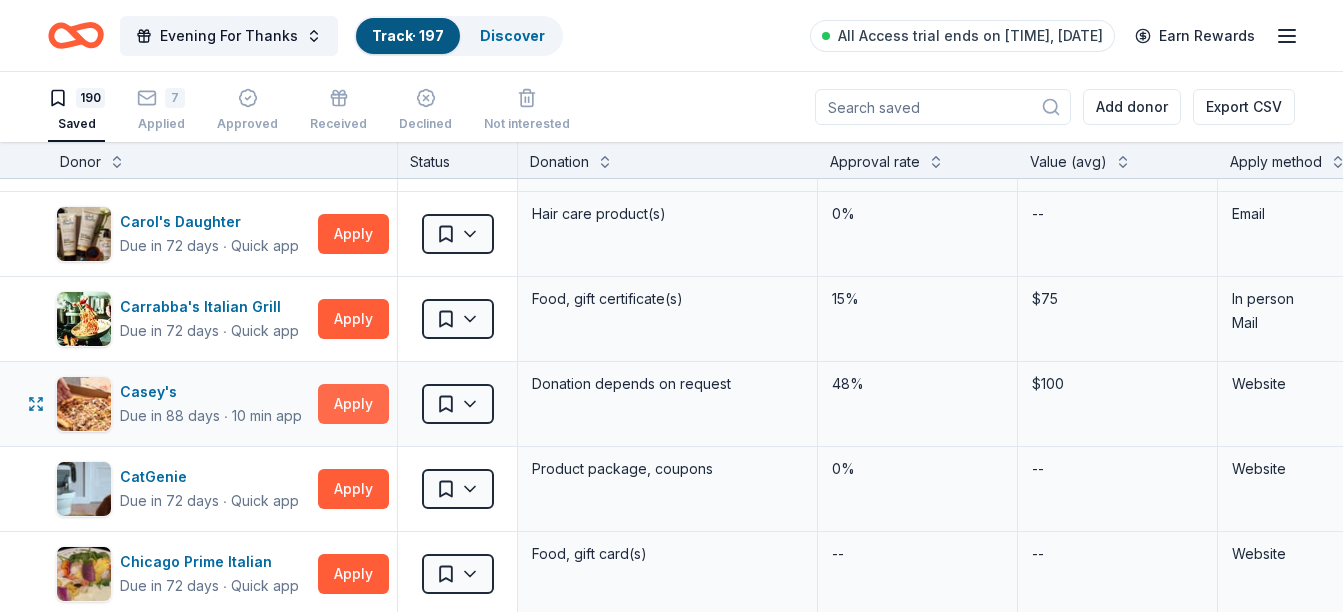 click on "Apply" at bounding box center (353, 404) 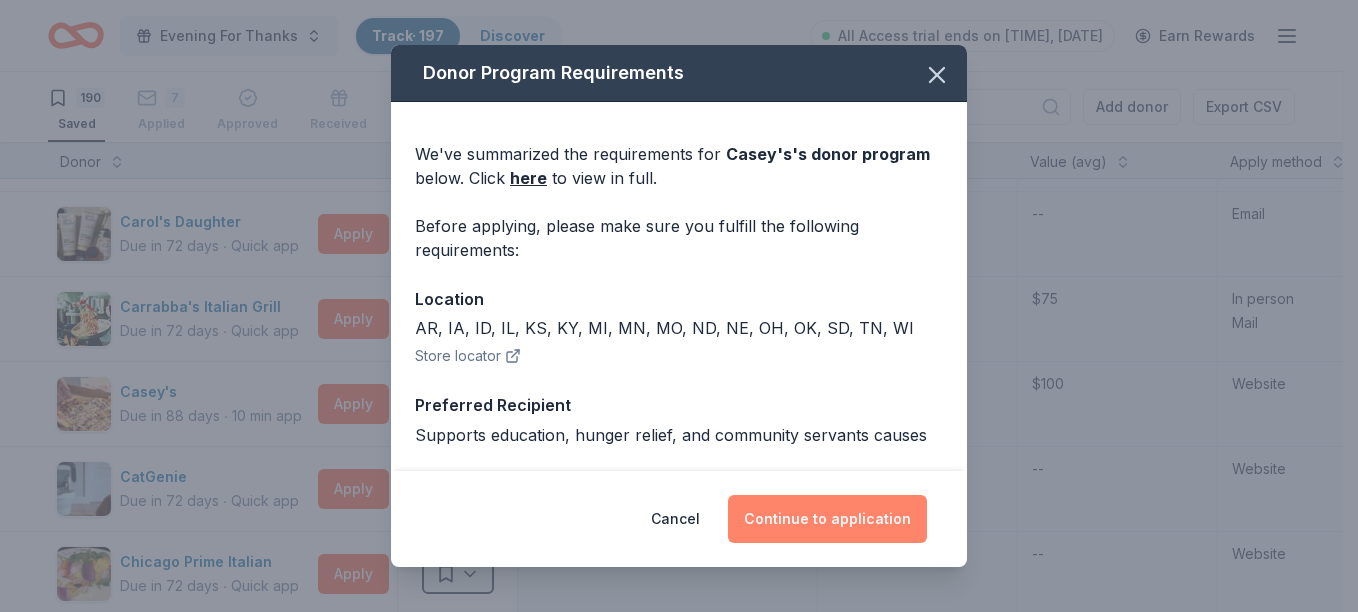 click on "Continue to application" at bounding box center [827, 519] 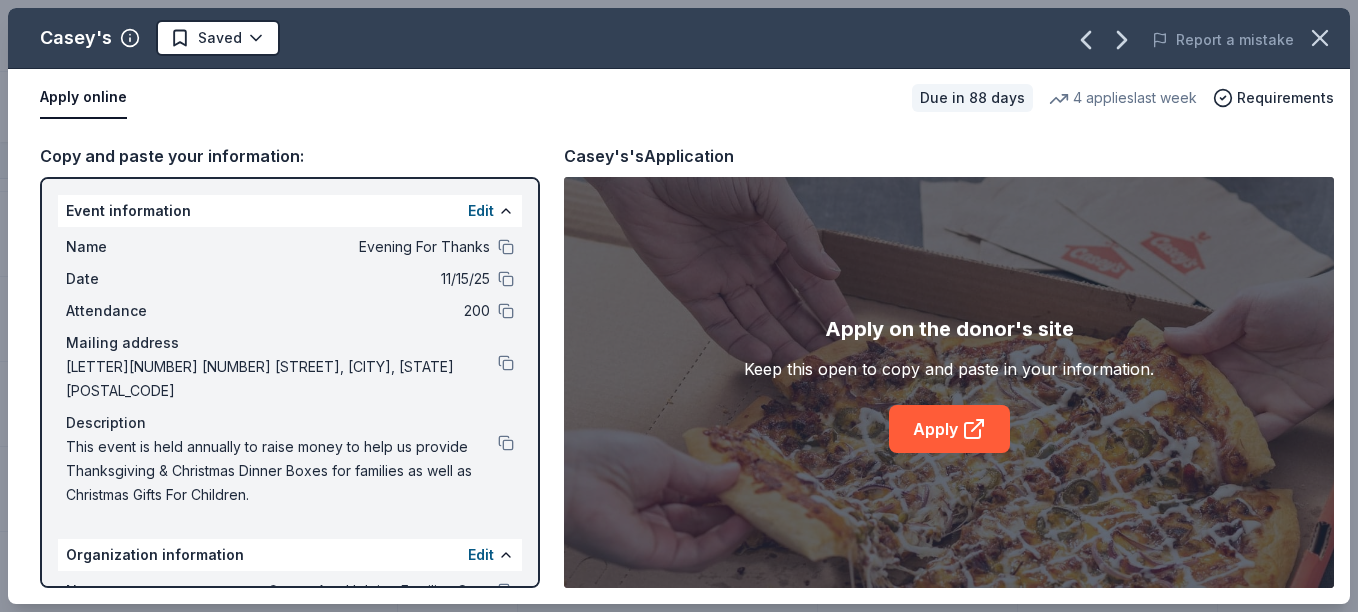 click on "Apply" at bounding box center (949, 429) 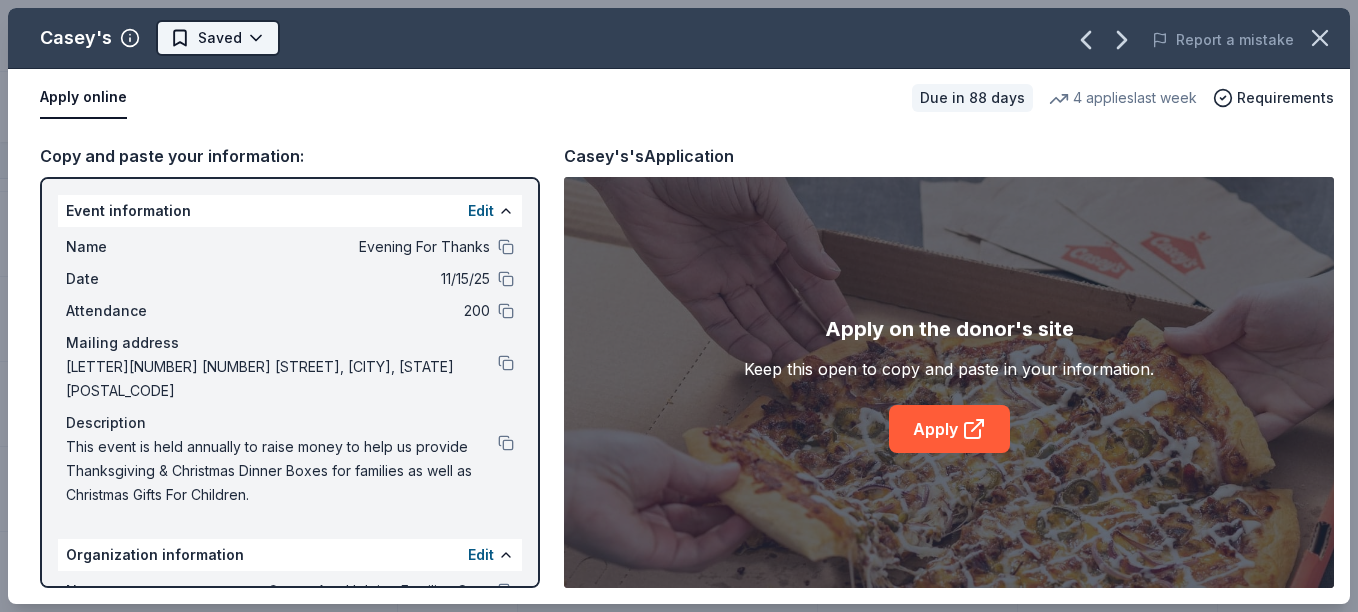 click on "Track Donors: Evening For Thanks Track · 197 Discover All Access trial ends on [TIME], [DATE] Earn Rewards 190 Saved 7 Applied Approved Received Declined Not interested Add donor Export CSV Donor Status Donation Approval rate Value (avg) Apply method Assignee Notes All Good Due in 72 days ∙ 10 min app Apply Saved Skin care product(s) 1% -- Website AlterEco Chocolates Due in 72 days ∙ Quick app Apply Saved Chocolate products, granola products, gift card(s) 1% -- Email American Eagle Due in 72 days ∙ Quick app Apply Saved Gift card(s) 10% $25 Website Apple American Group Due in 74 days ∙ Quick app Apply Saved Gift certificate(s) 10% $38 Website Arby's by DRM Inc. Due in 60 days ∙ Quick app Apply Saved Food, coupon(s) 25% $23 Website Mail Baby Tula Due in 72 days ∙ Quick app Apply Saved Baby products 0% -- Website Bacardi Limited Due in 12 days ∙ 10 min app Apply Saved Alcohol, monetary donation, raffle/auction prize(s) 2% $260 Website BarkBox Due in 72 days ∙ Quick app Apply Saved Dog toy(s), dog food 69% $45" at bounding box center [679, 306] 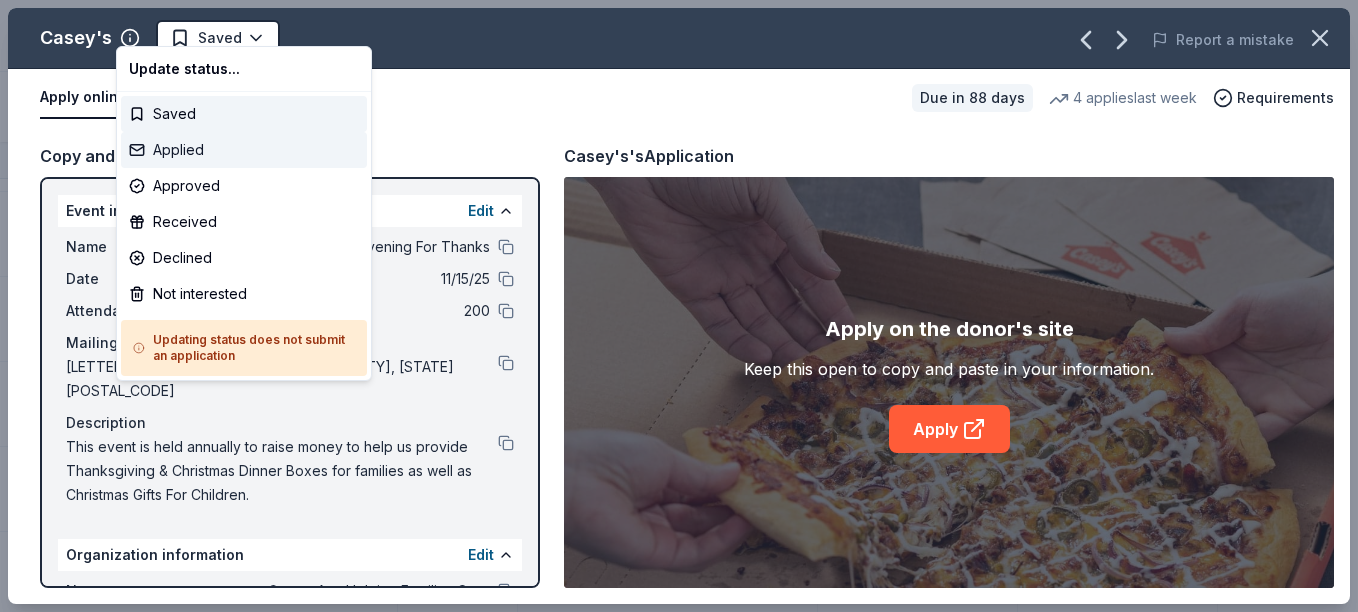 click on "Applied" at bounding box center (244, 150) 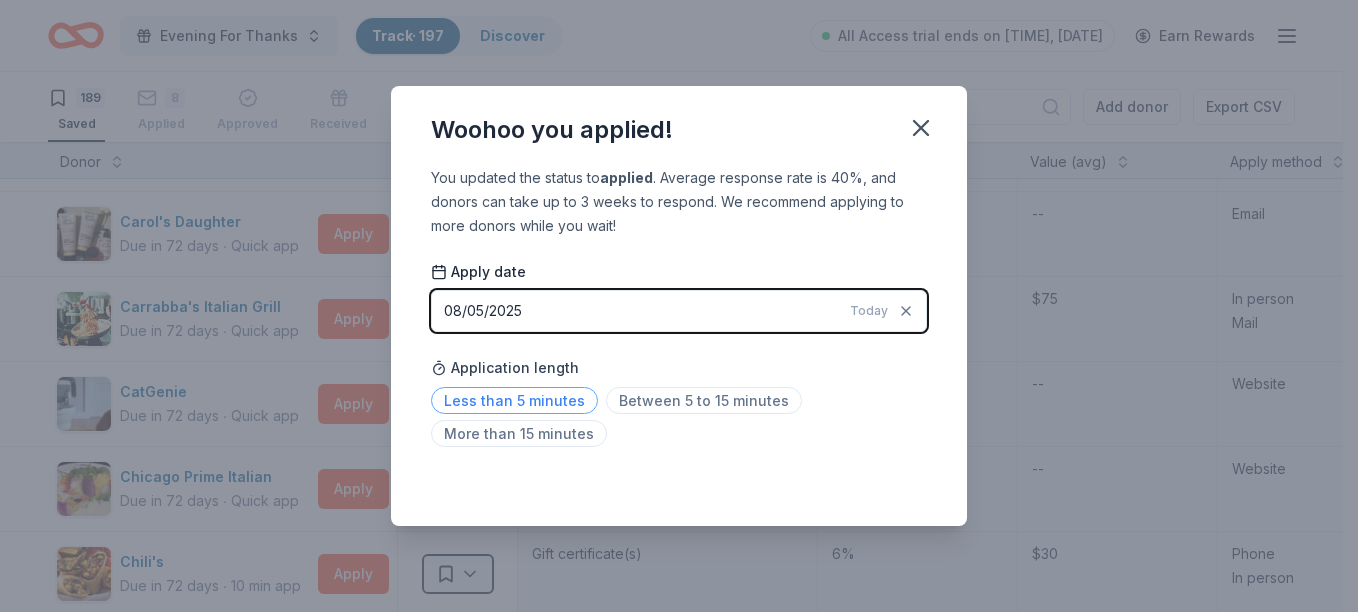 click on "Less than 5 minutes" at bounding box center (514, 400) 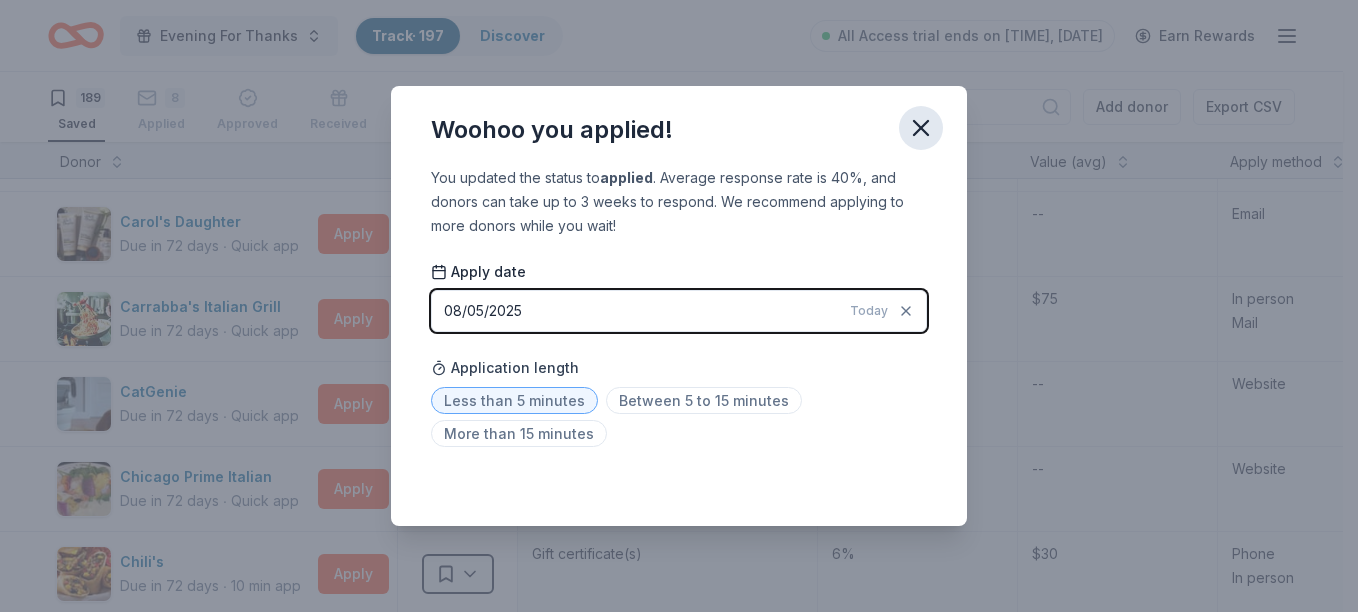 click 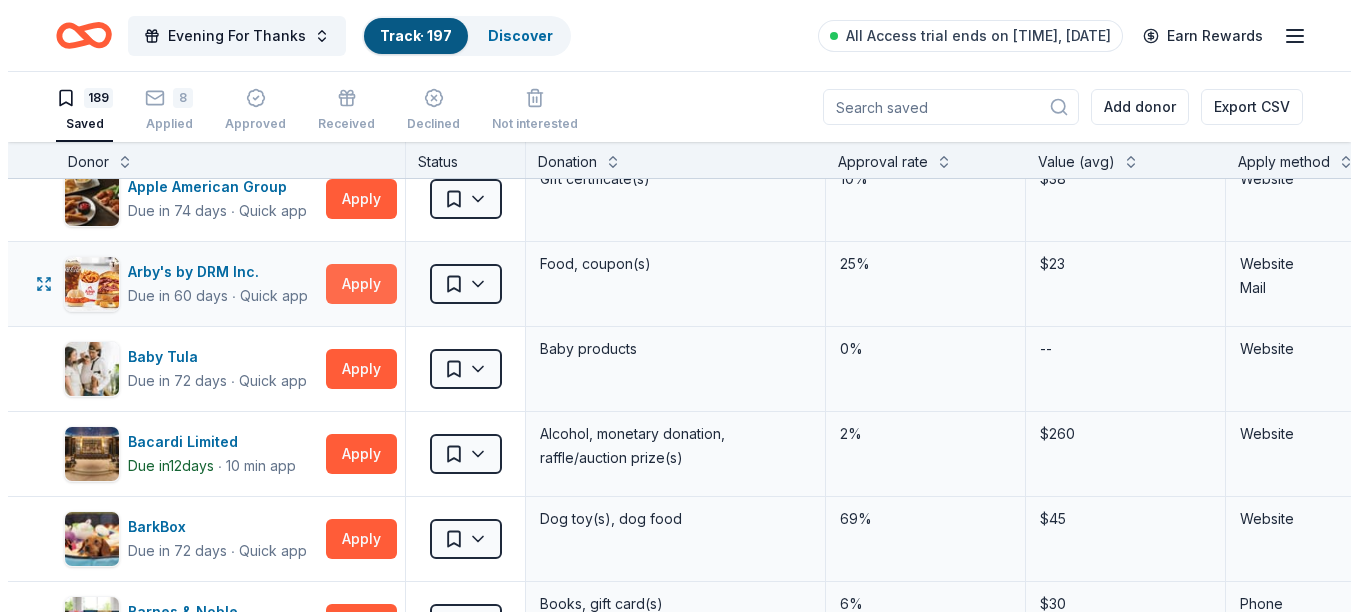 scroll, scrollTop: 300, scrollLeft: 0, axis: vertical 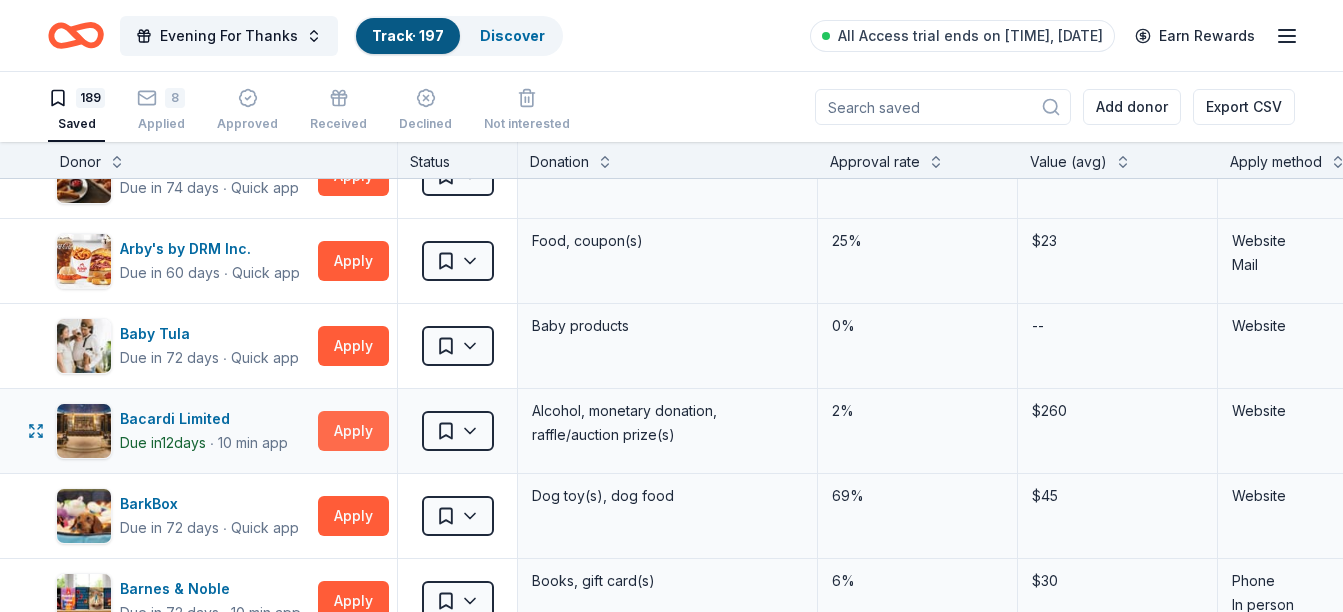 click on "Apply" at bounding box center (353, 431) 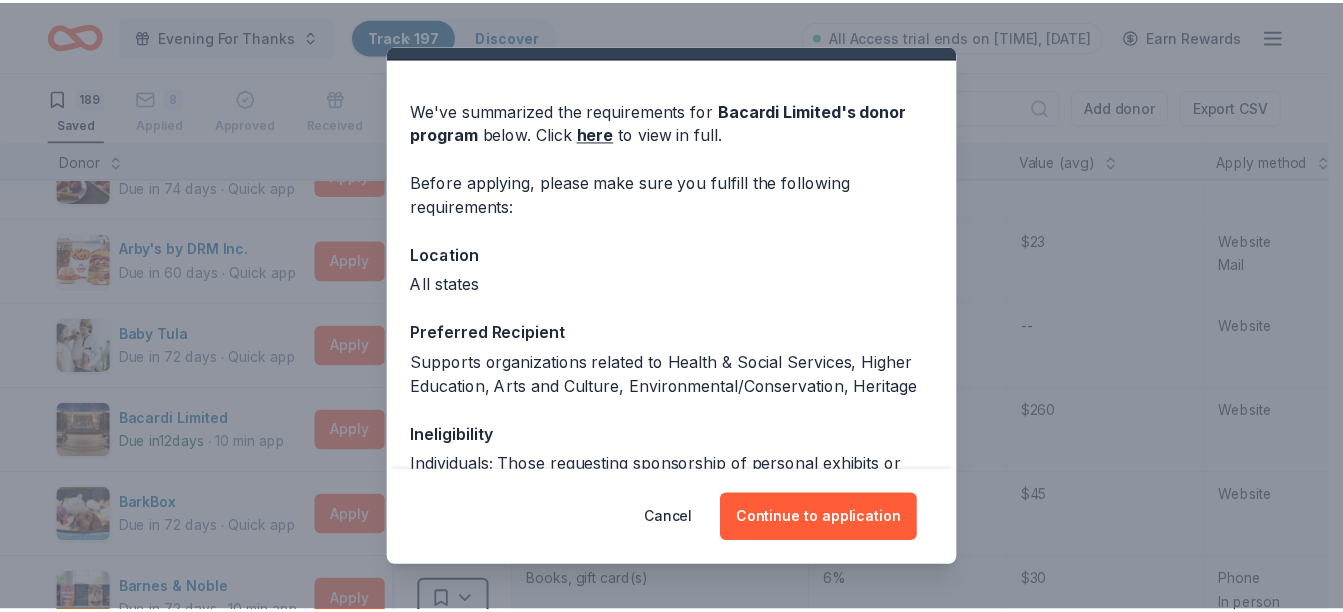 scroll, scrollTop: 74, scrollLeft: 0, axis: vertical 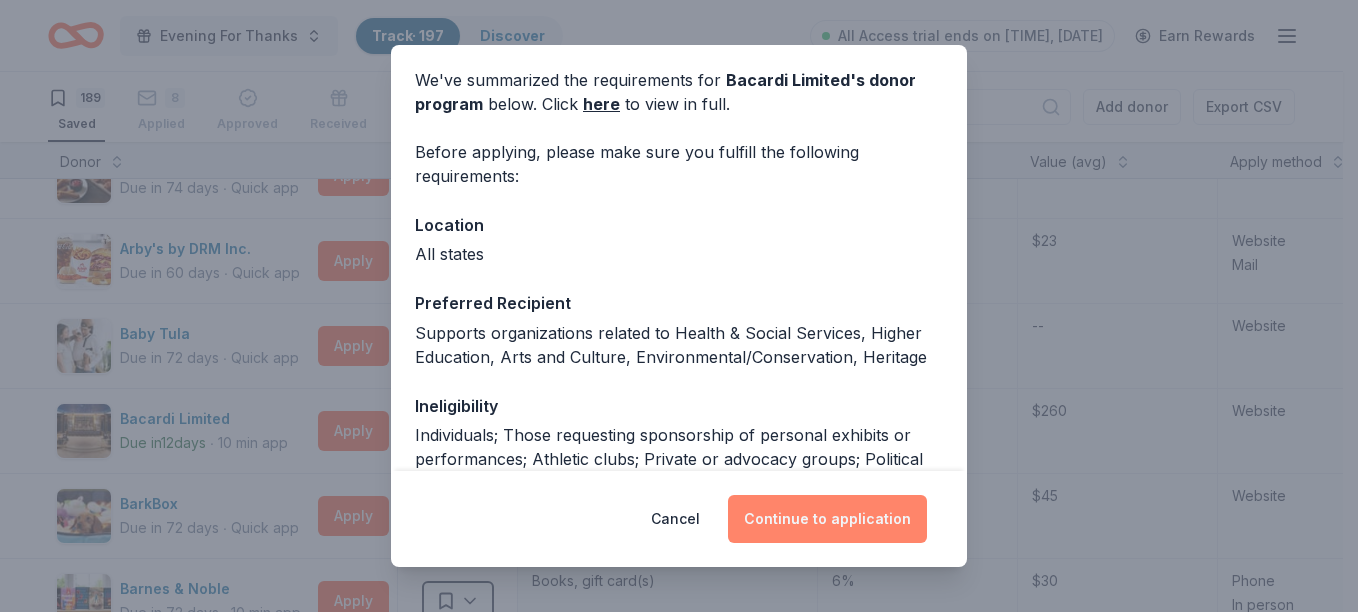 click on "Continue to application" at bounding box center (827, 519) 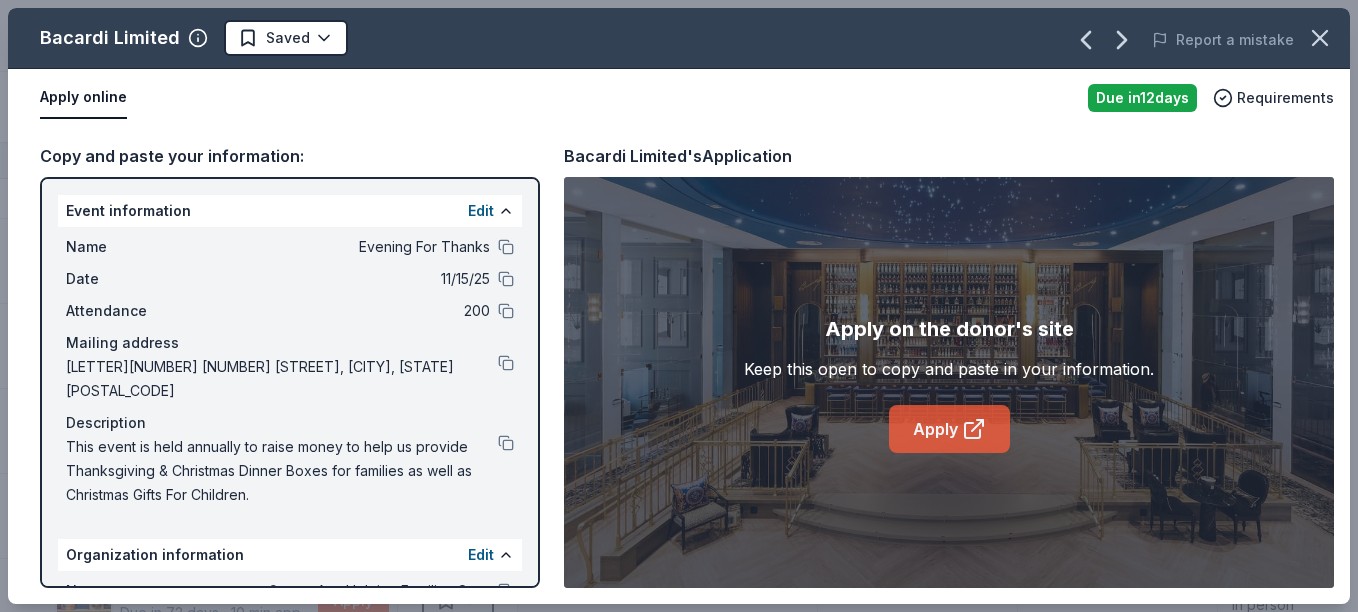 click 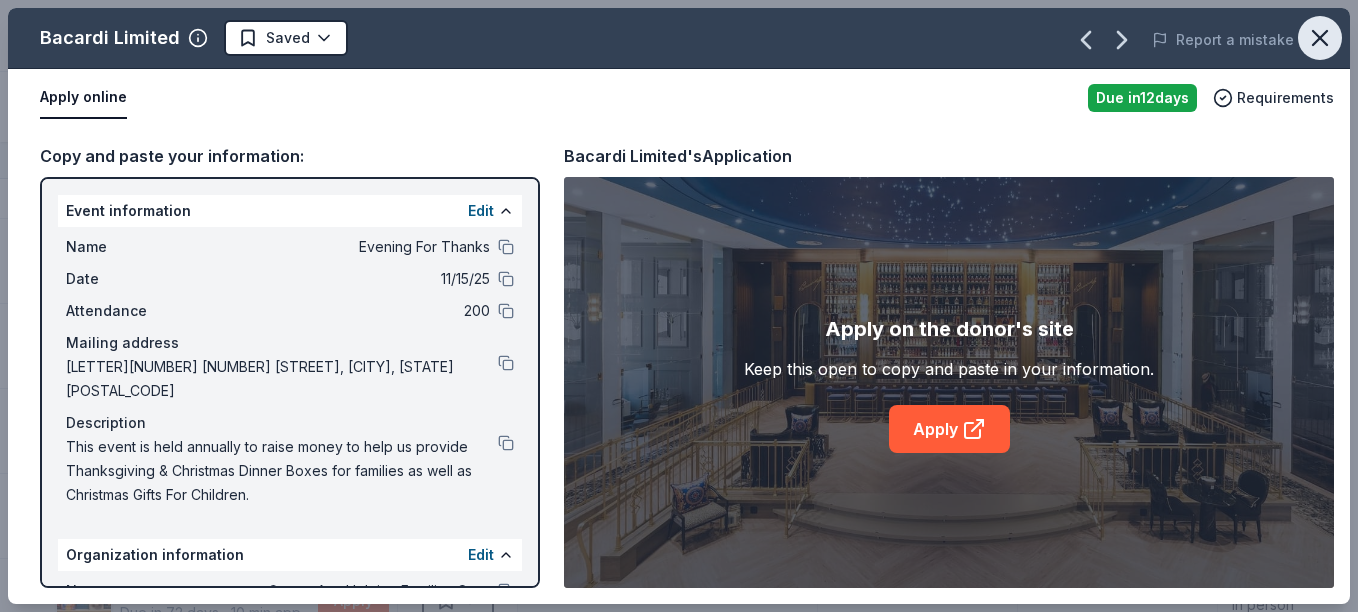 click 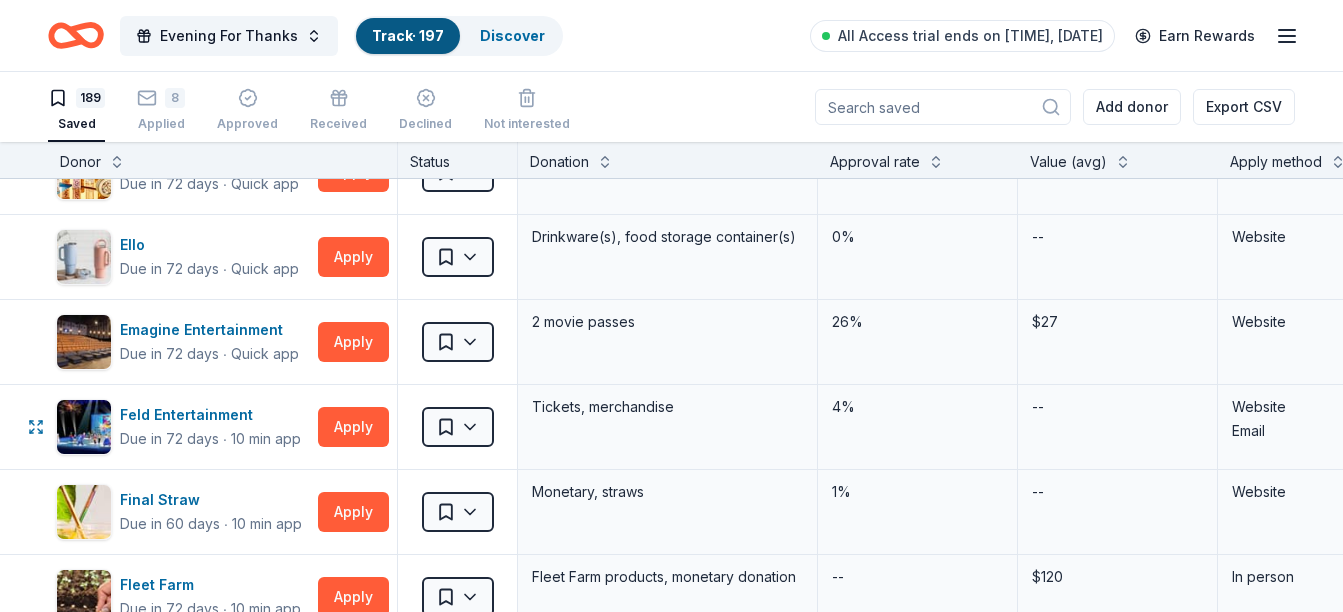scroll, scrollTop: 4500, scrollLeft: 0, axis: vertical 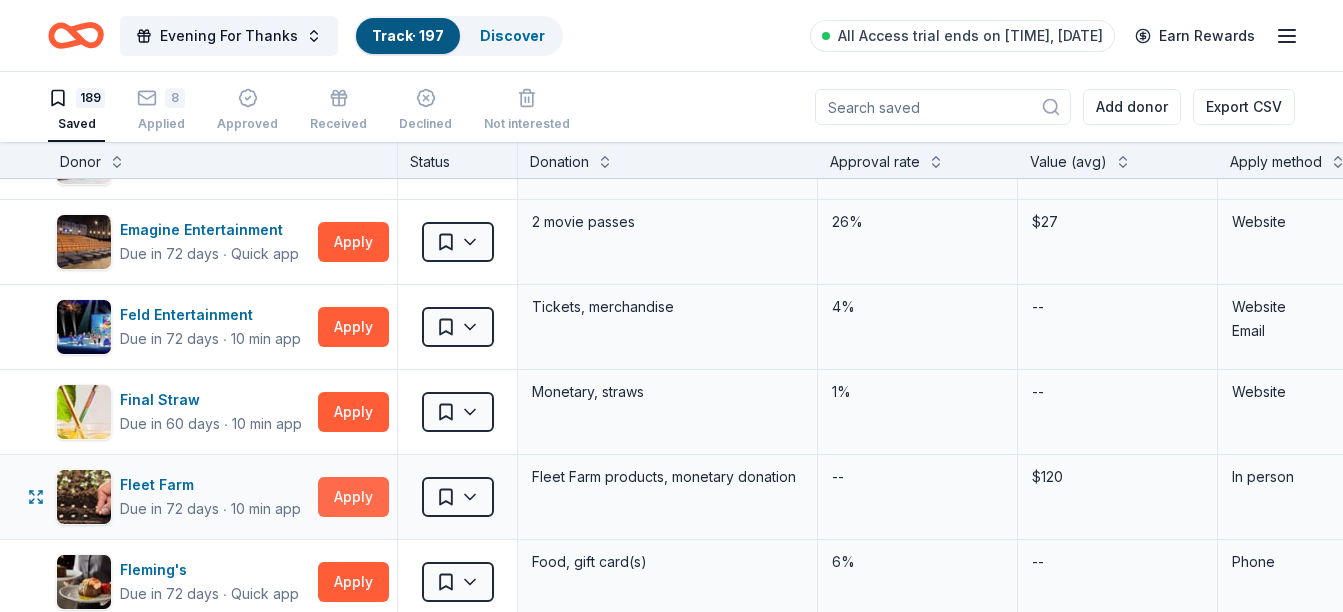 click on "Apply" at bounding box center [353, 497] 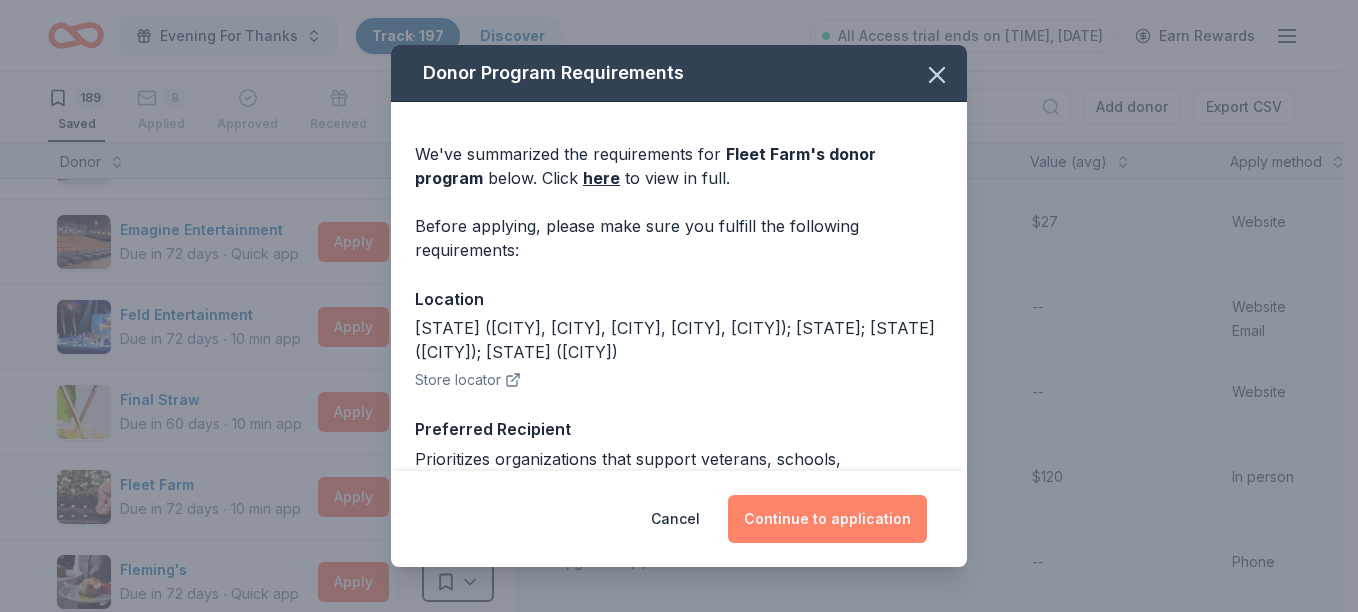 click on "Continue to application" at bounding box center [827, 519] 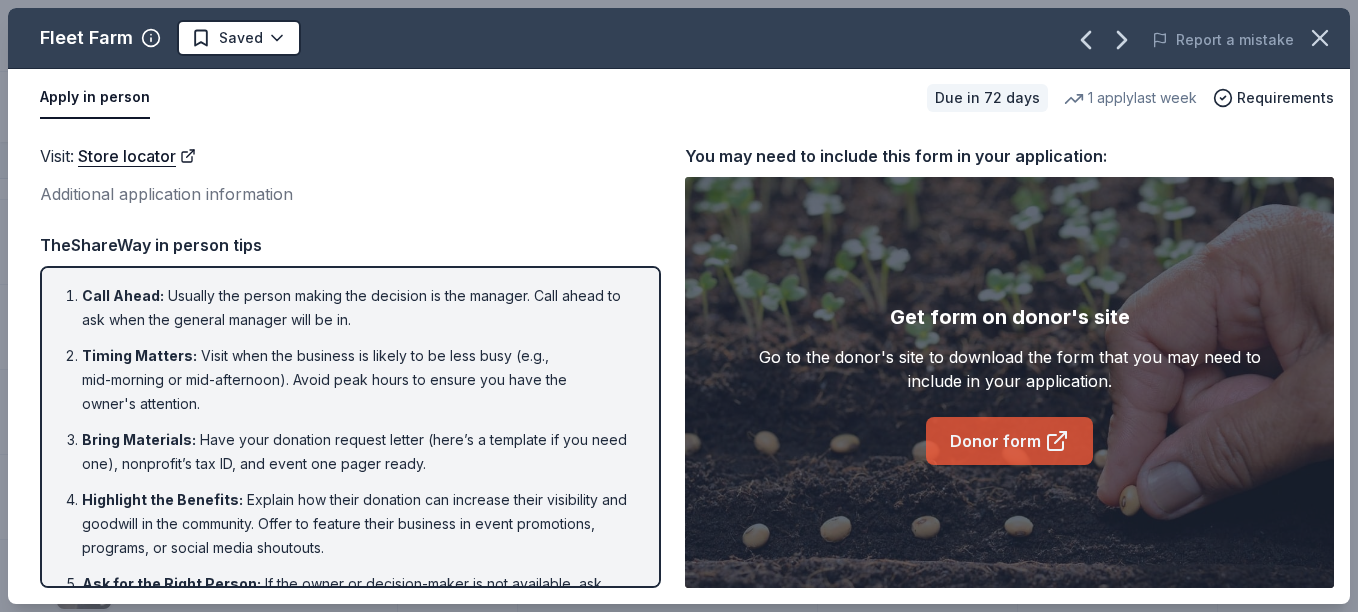 click 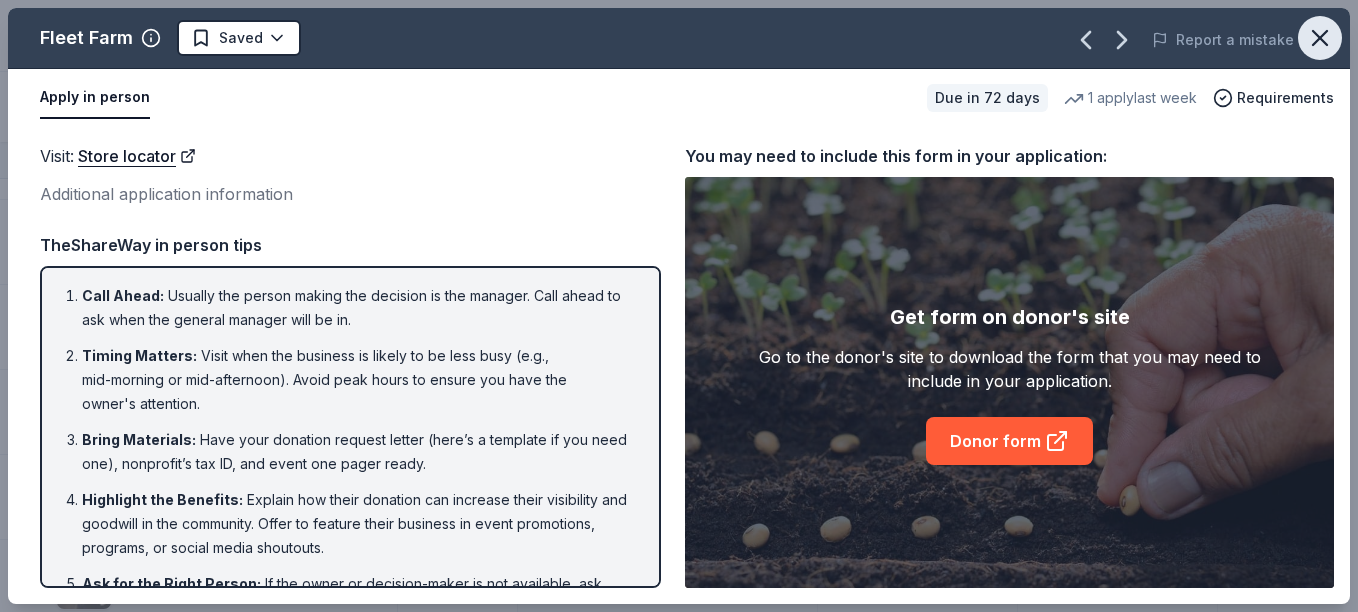 click 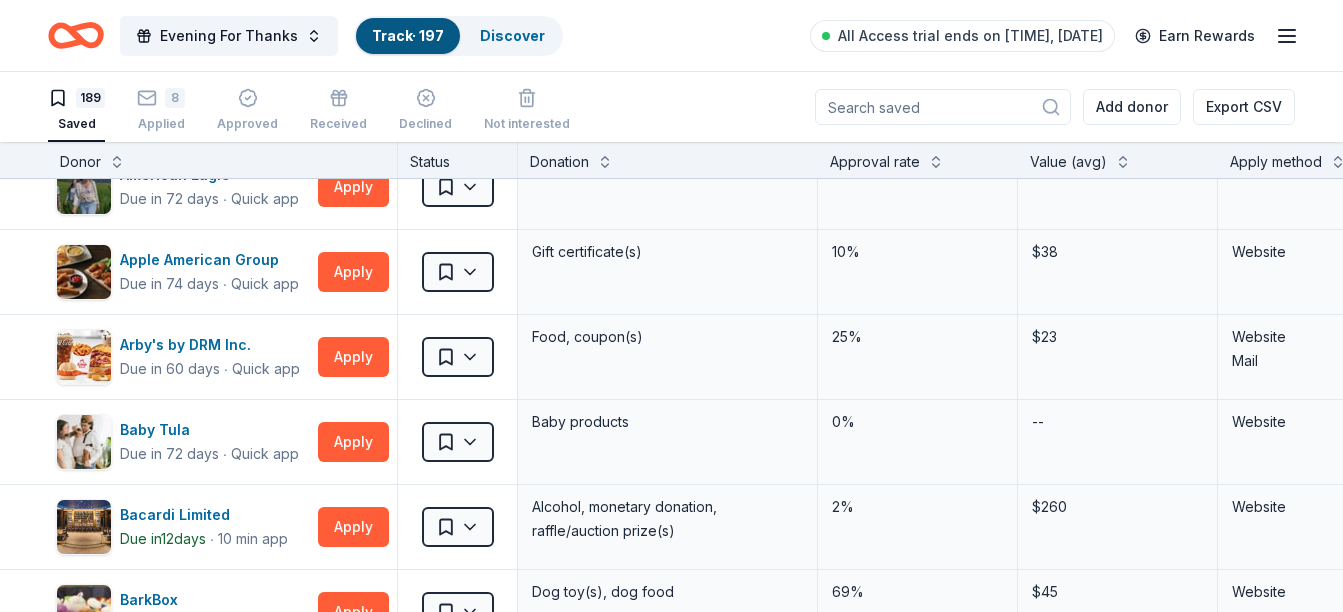 scroll, scrollTop: 0, scrollLeft: 0, axis: both 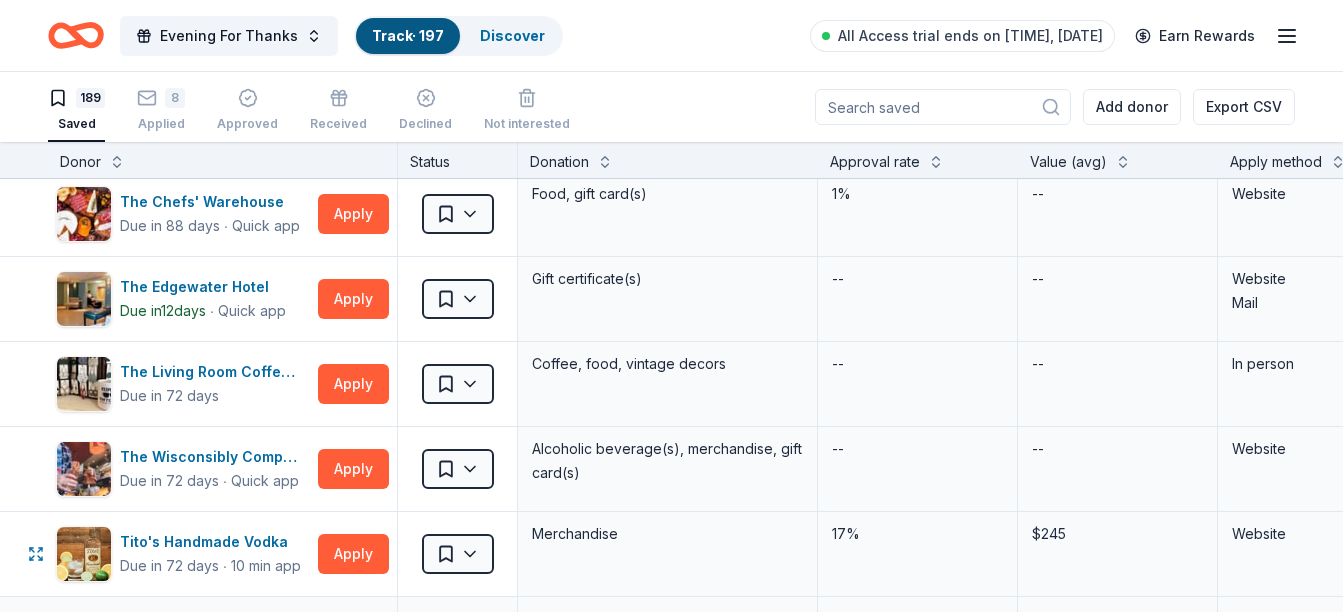 click on "Apply" at bounding box center (353, 554) 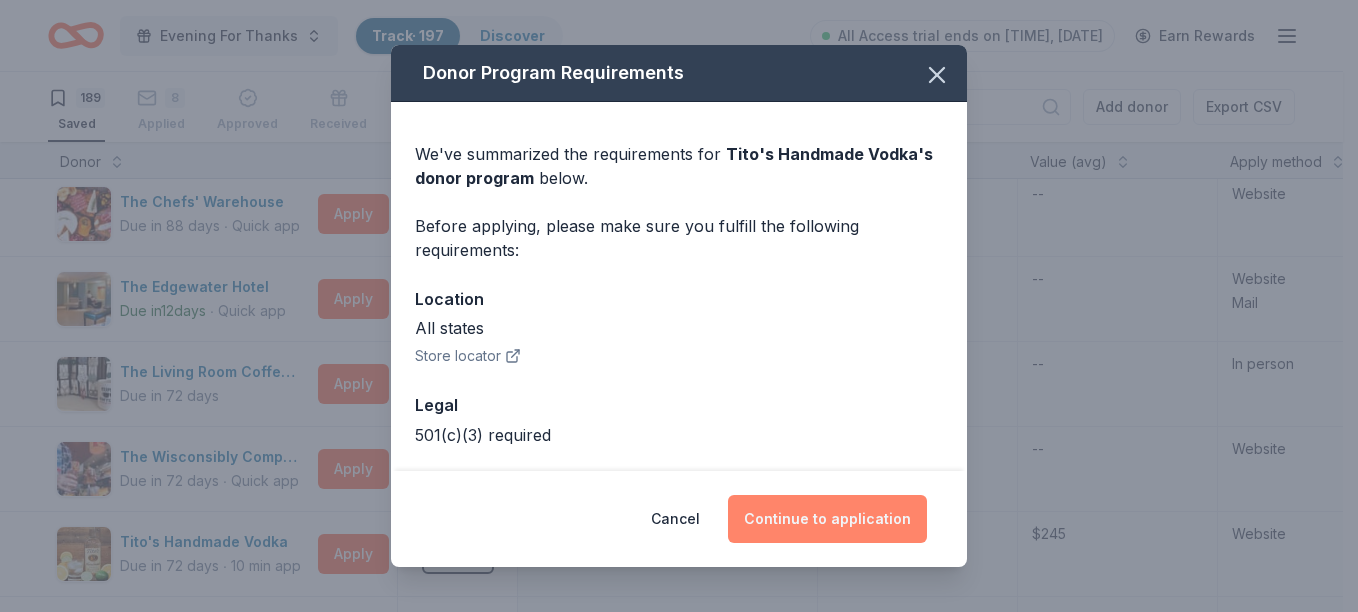 click on "Continue to application" at bounding box center [827, 519] 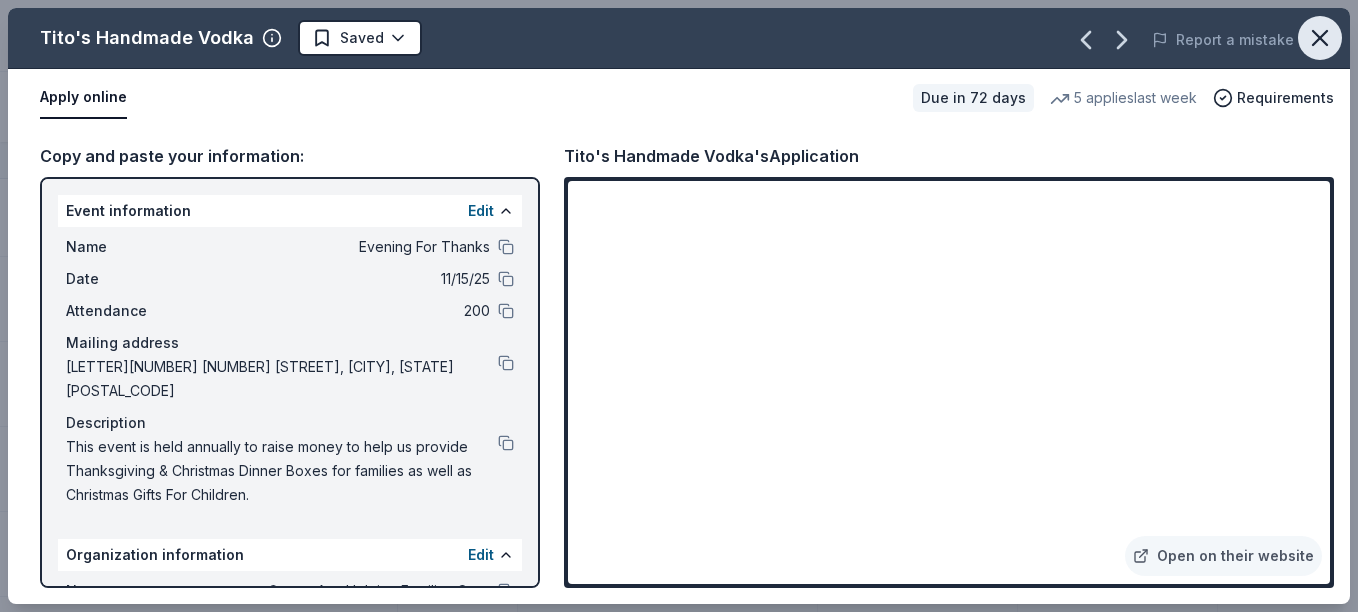 click 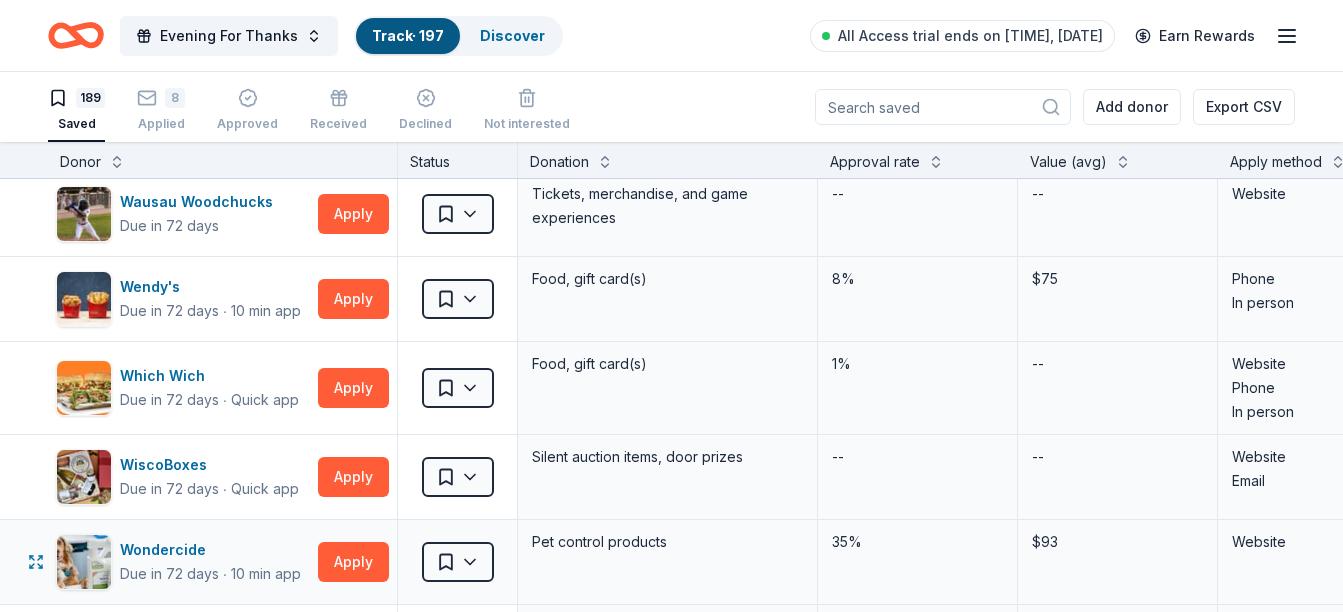 scroll, scrollTop: 15714, scrollLeft: 0, axis: vertical 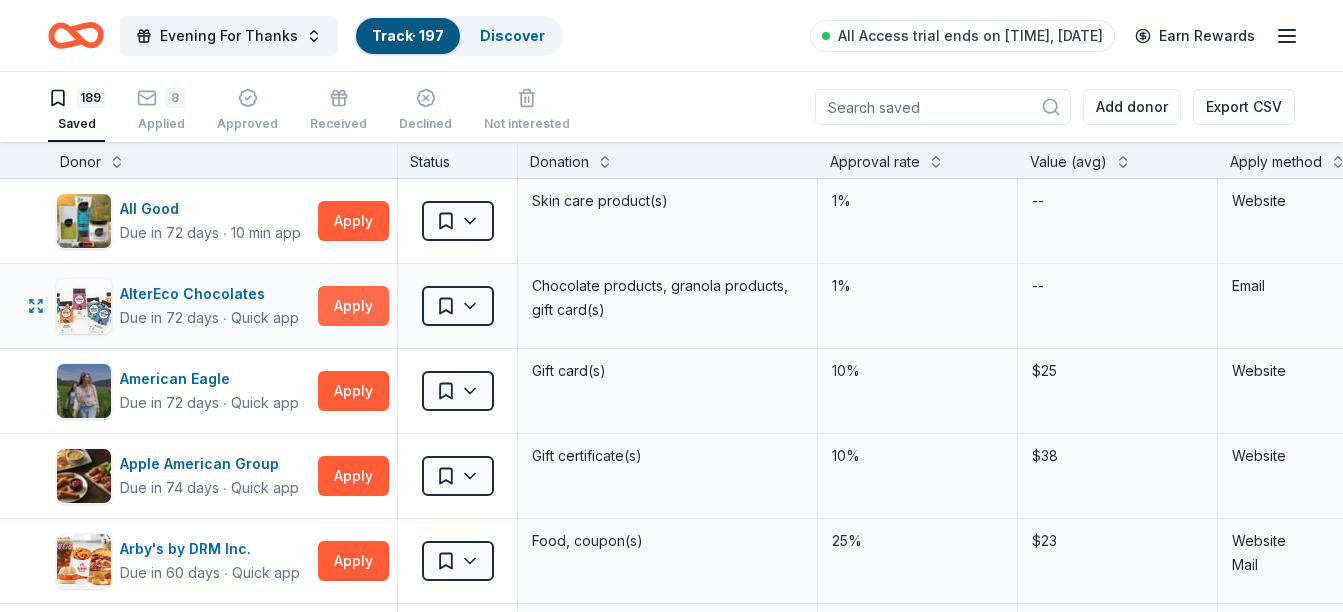 click on "Apply" at bounding box center (353, 306) 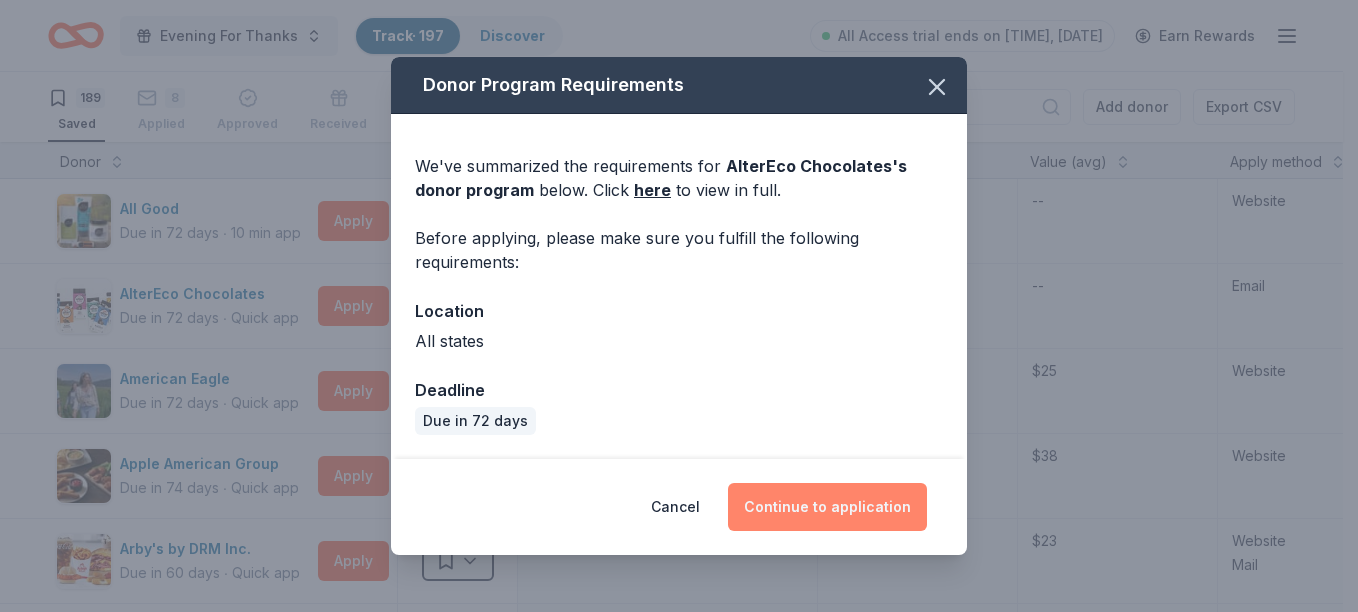 click on "Continue to application" at bounding box center [827, 507] 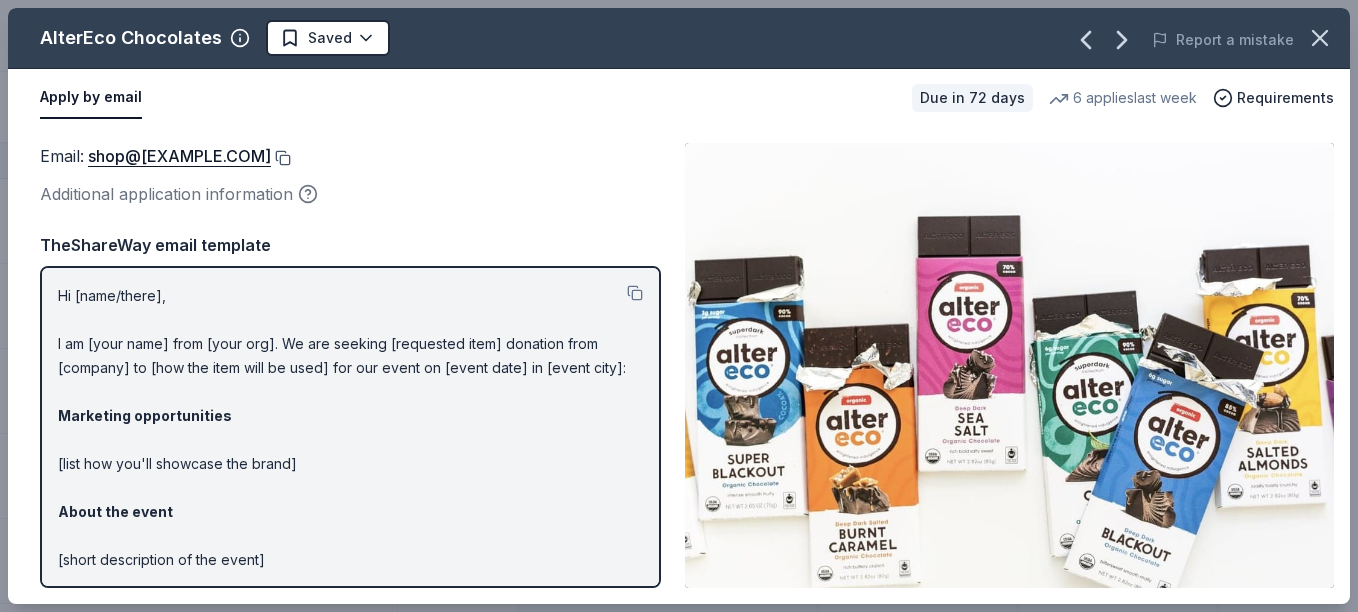 click at bounding box center [281, 158] 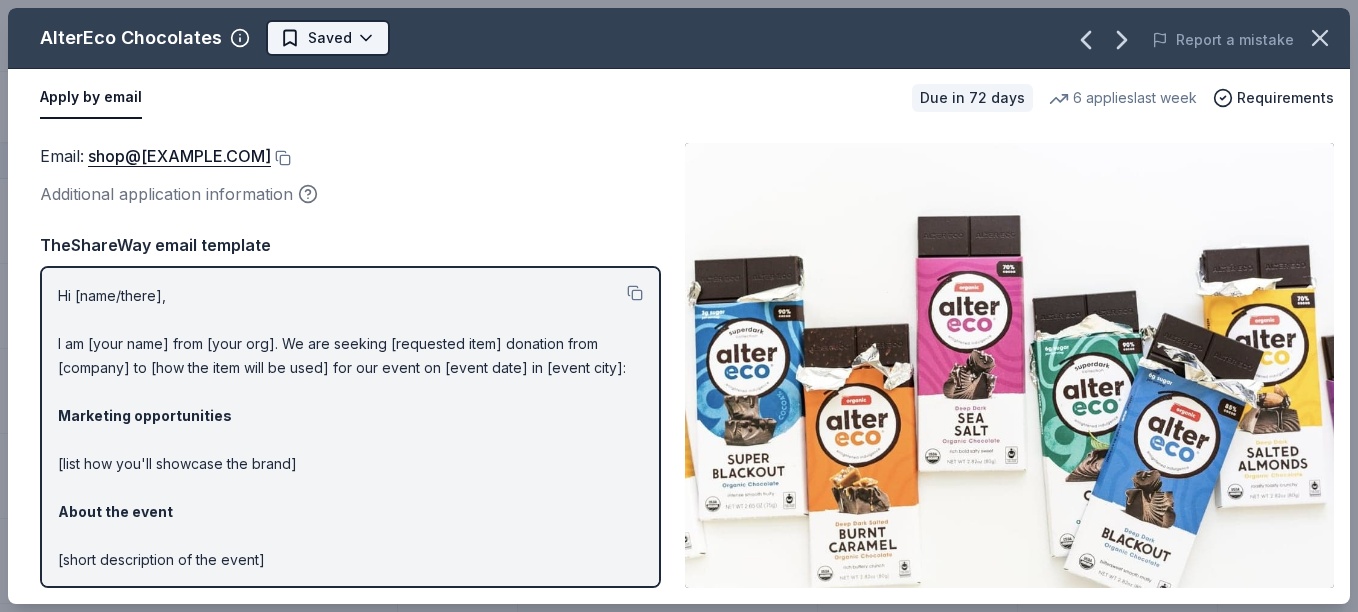 click on "Track Donors: Evening For Thanks Track · 197 Discover All Access trial ends on [TIME], [DATE] Earn Rewards 189 Saved 8 Applied Approved Received Declined Not interested Add donor Export CSV Donor Status Donation Approval rate Value (avg) Apply method Assignee Notes All Good Due in 72 days ∙ 10 min app Apply Saved Skin care product(s) 1% -- Website AlterEco Chocolates Due in 72 days ∙ Quick app Apply Saved Chocolate products, granola products, gift card(s) 1% -- Email American Eagle Due in 72 days ∙ Quick app Apply Saved Gift card(s) 10% $25 Website Apple American Group Due in 74 days ∙ Quick app Apply Saved Gift certificate(s) 10% $38 Website Arby's by DRM Inc. Due in 60 days ∙ Quick app Apply Saved Food, coupon(s) 25% $23 Website Mail Baby Tula Due in 72 days ∙ Quick app Apply Saved Baby products 0% -- Website Bacardi Limited Due in 12 days ∙ 10 min app Apply Saved Alcohol, monetary donation, raffle/auction prize(s) 2% $260 Website BarkBox Due in 72 days ∙ Quick app Apply Saved Dog toy(s), dog food 69% $45" at bounding box center (679, 306) 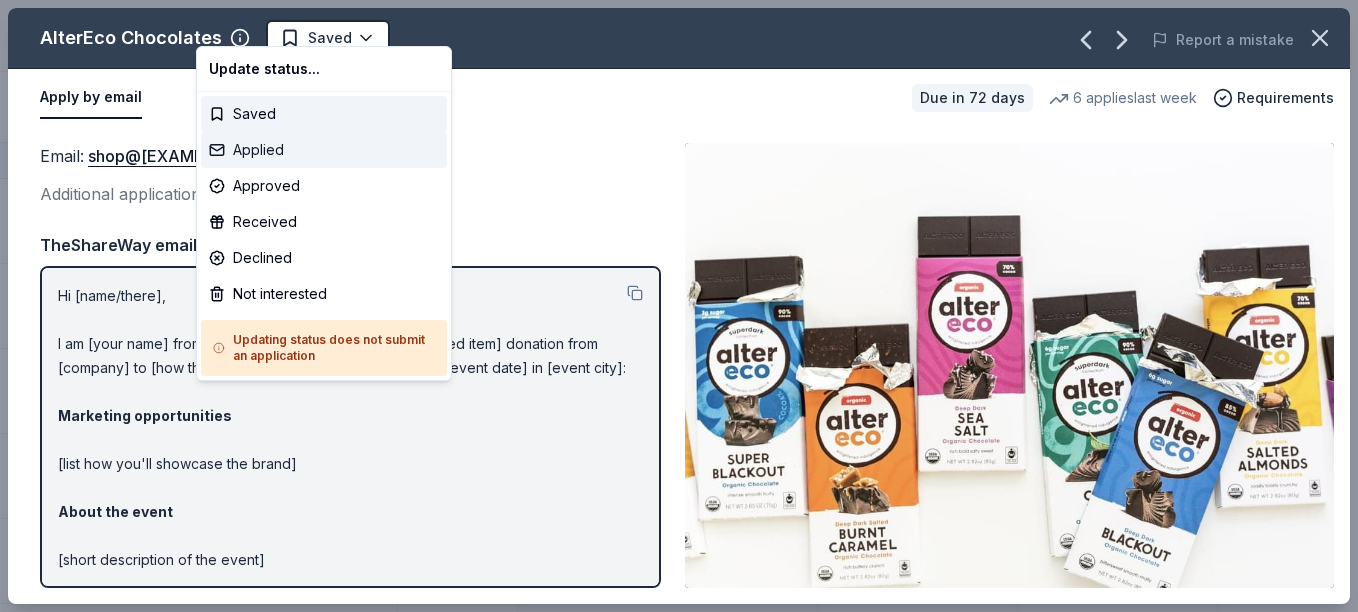 click on "Applied" at bounding box center [324, 150] 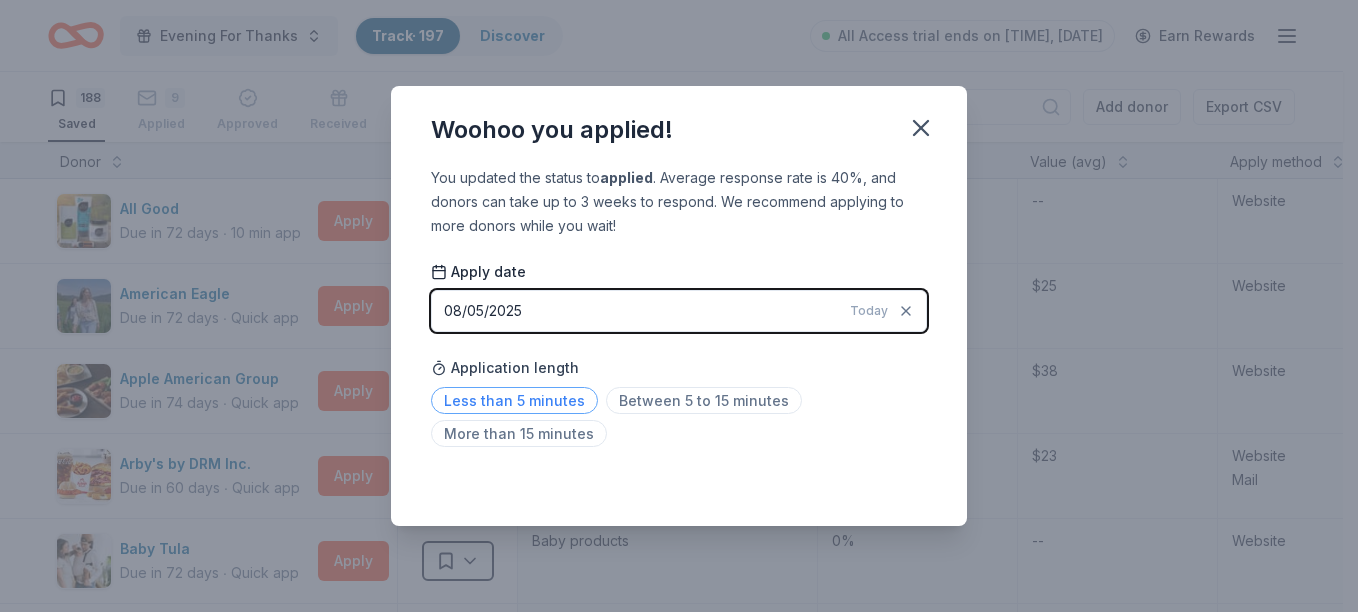click on "Less than 5 minutes" at bounding box center [514, 400] 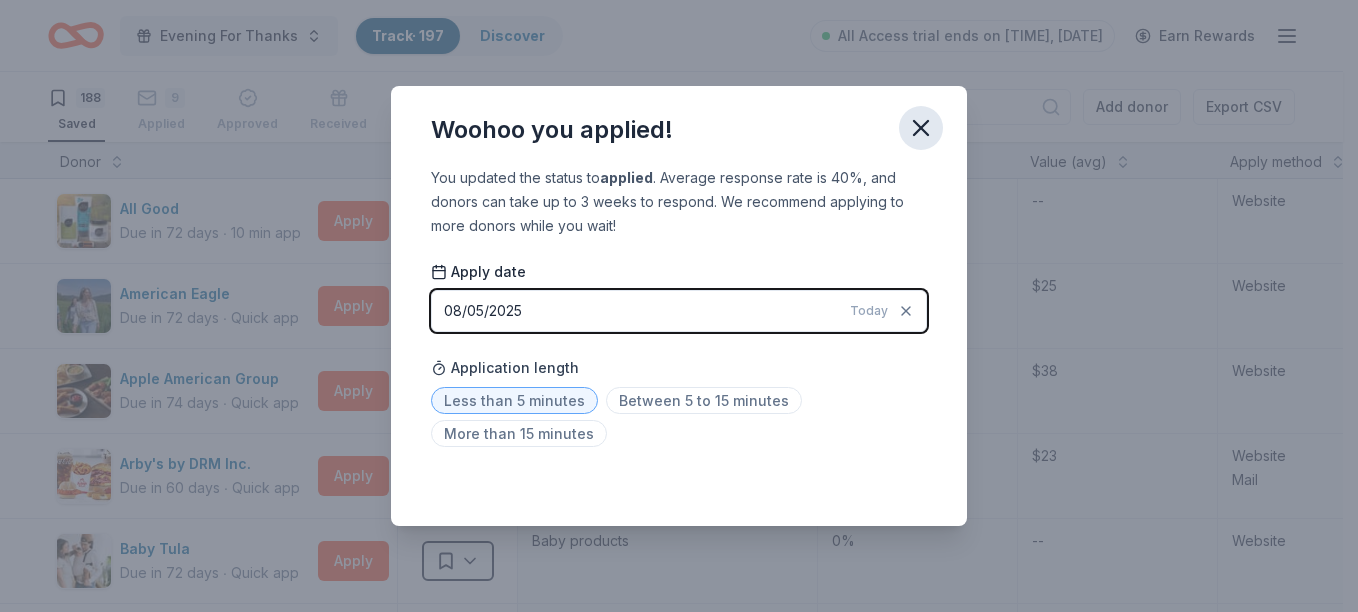 click 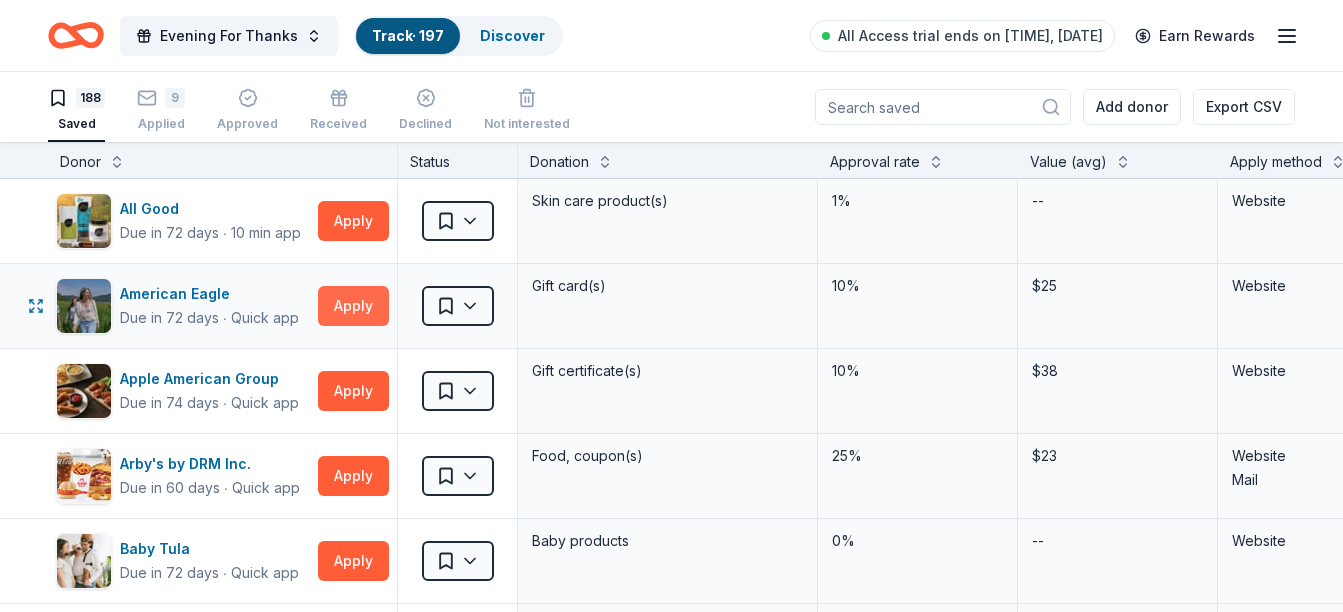 click on "Apply" at bounding box center (353, 306) 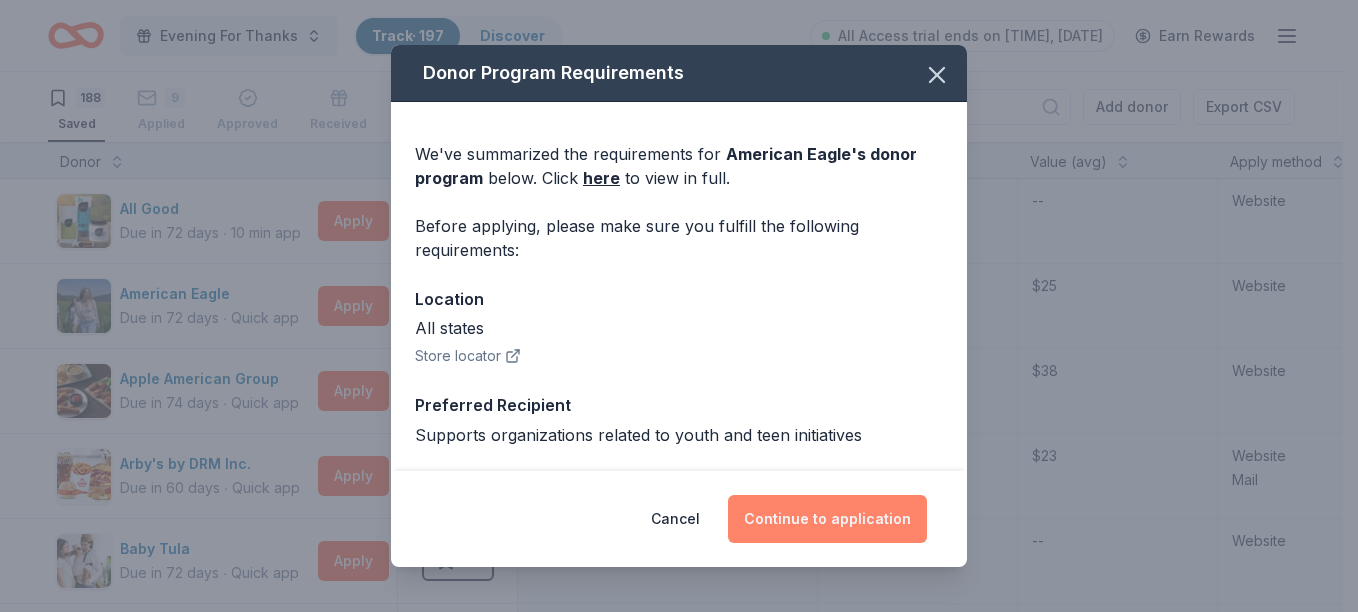click on "Continue to application" at bounding box center (827, 519) 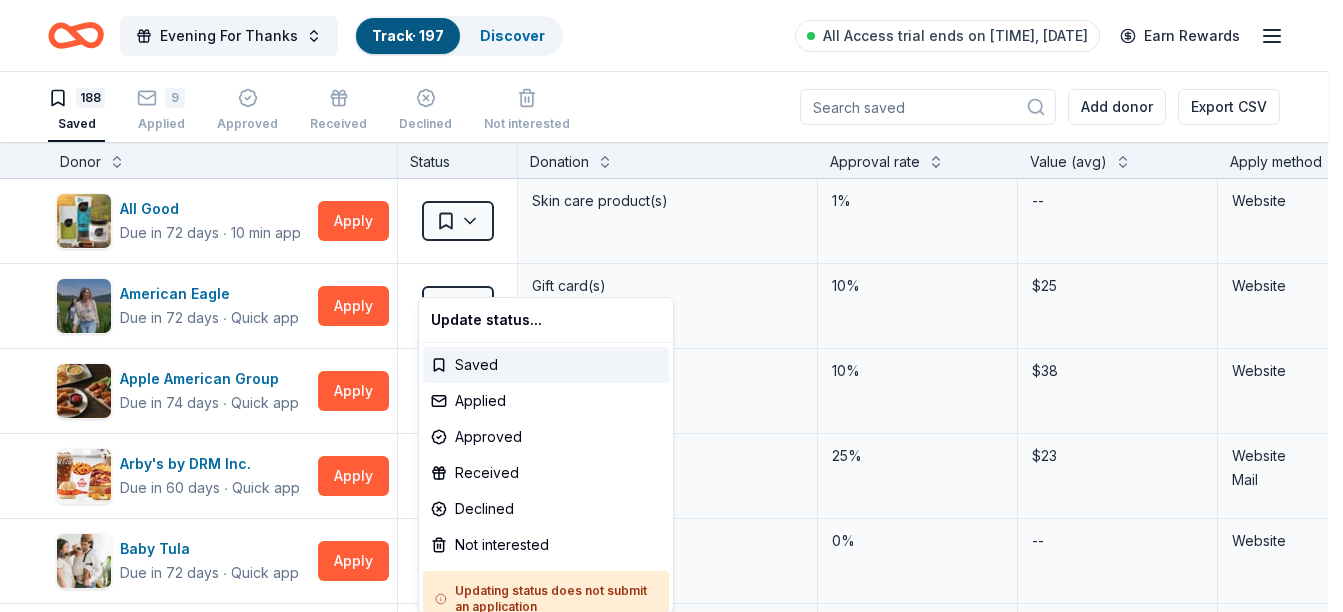 scroll, scrollTop: 0, scrollLeft: 0, axis: both 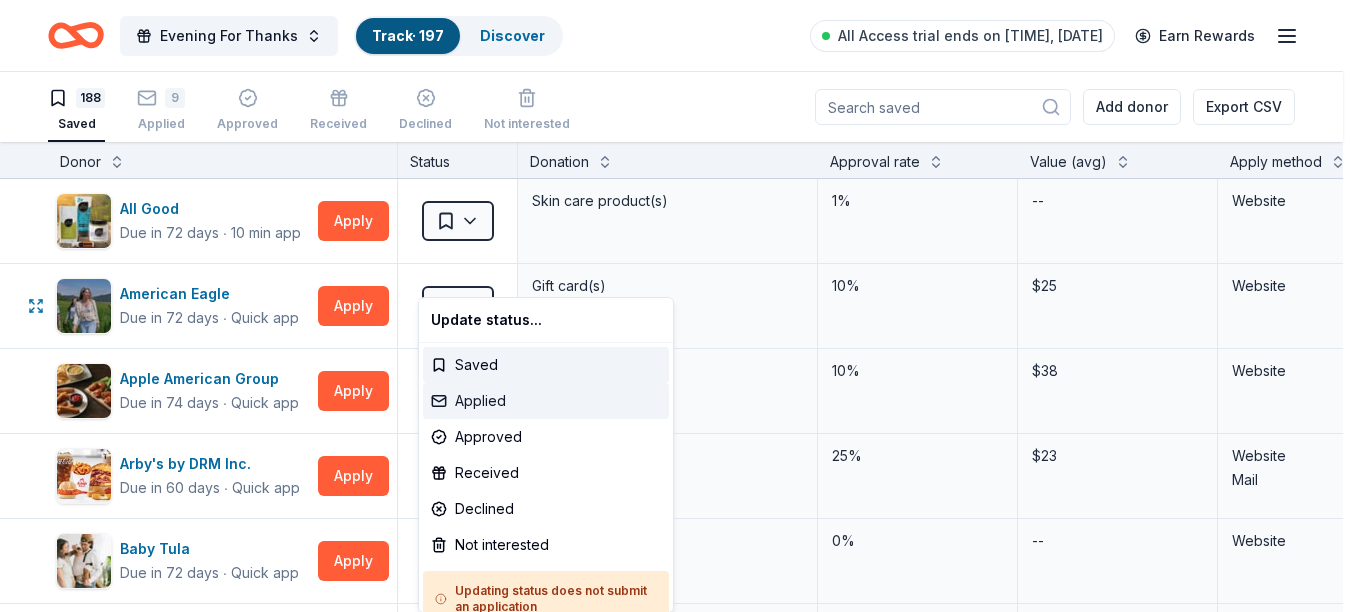 click on "Applied" at bounding box center [546, 401] 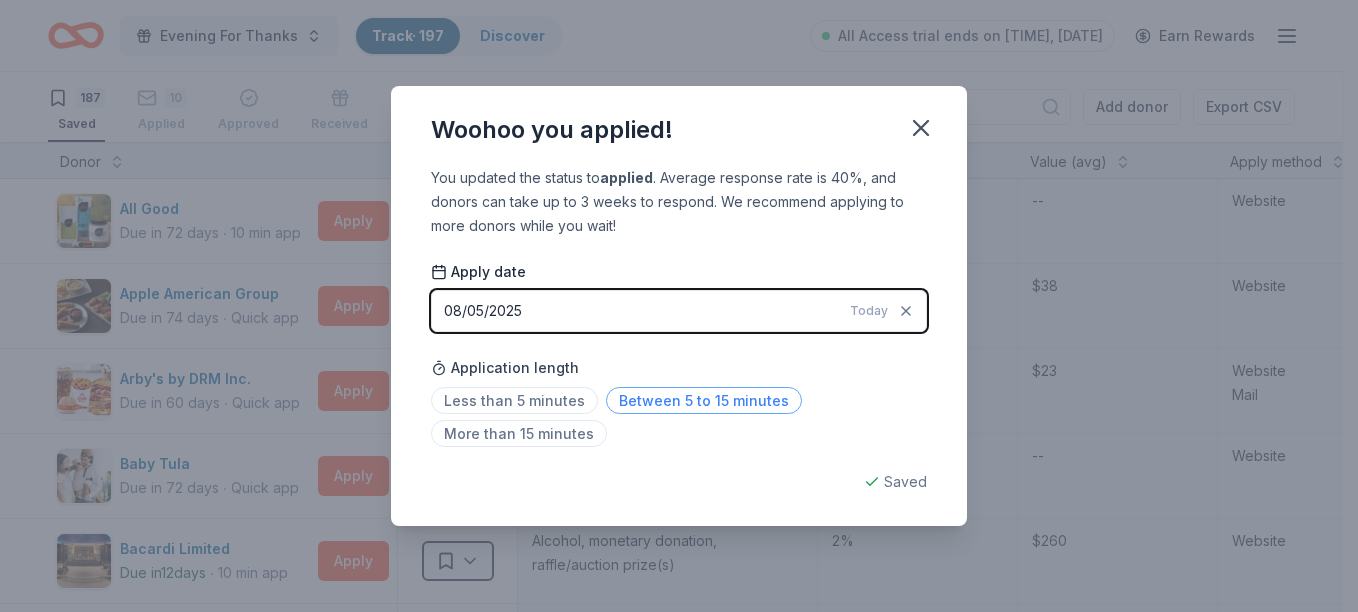 click on "Between 5 to 15 minutes" at bounding box center (704, 400) 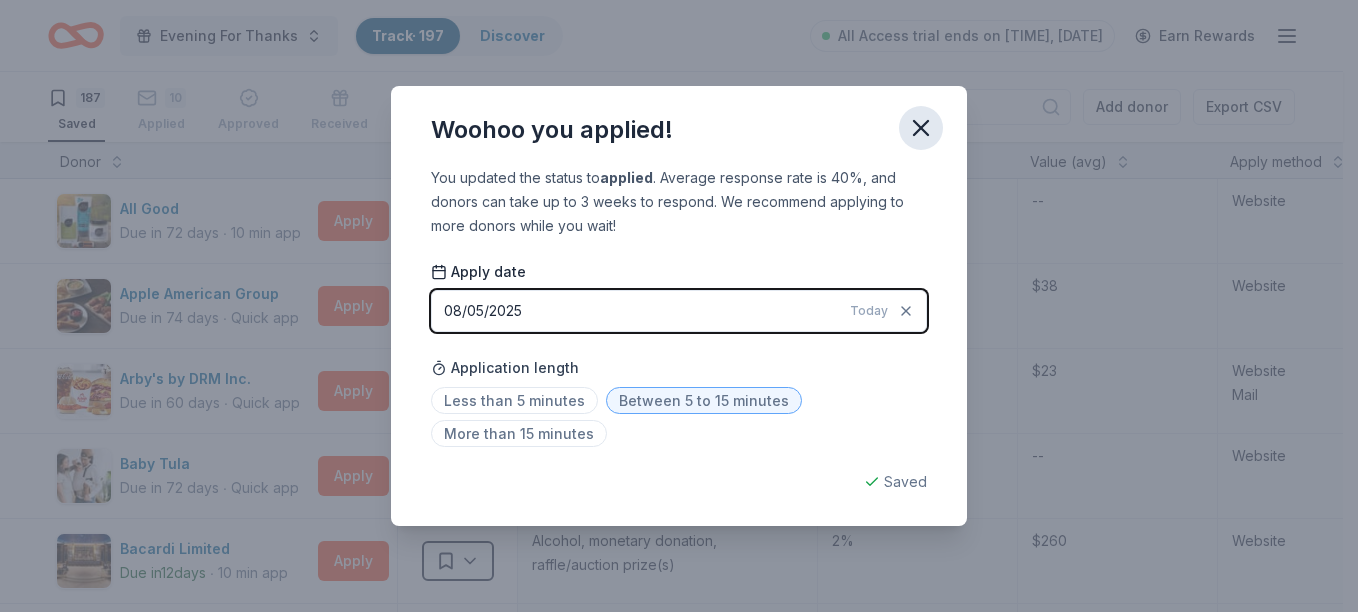 click 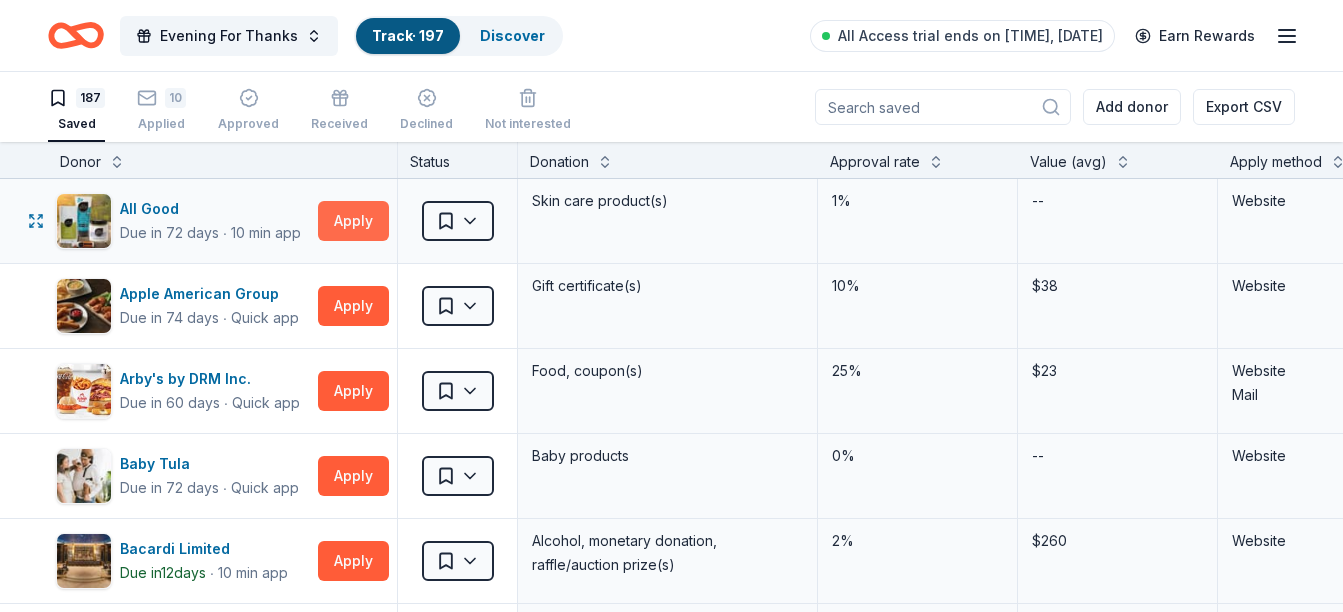 click on "Apply" at bounding box center (353, 221) 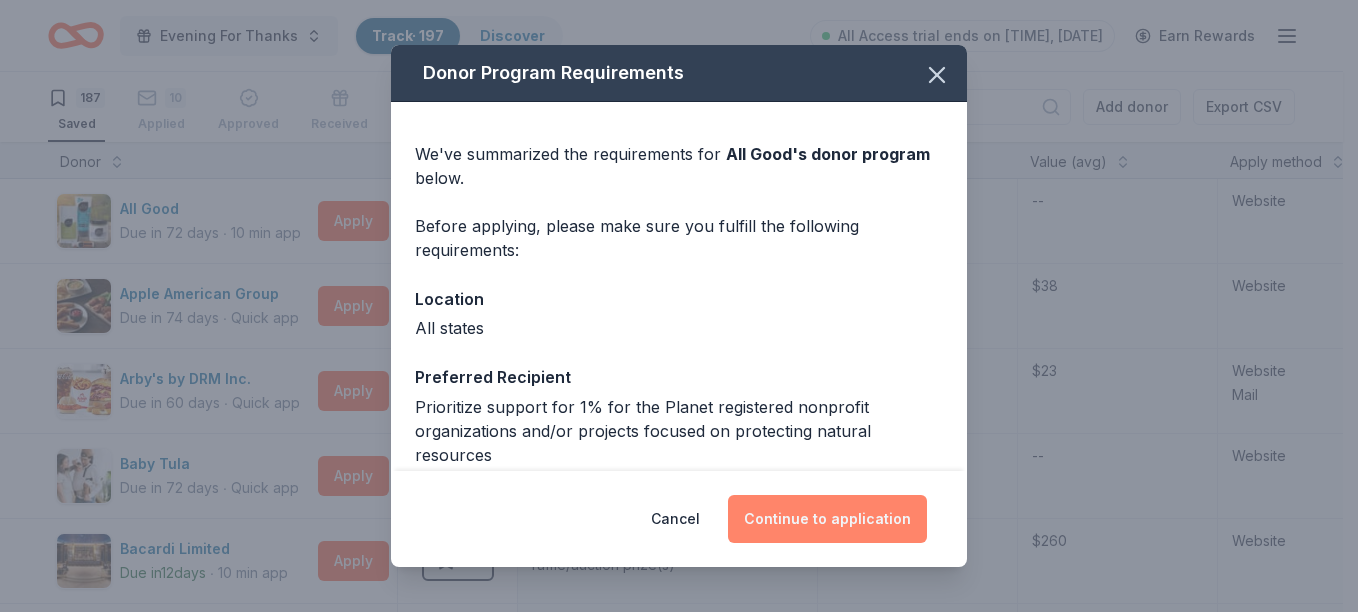 click on "Continue to application" at bounding box center [827, 519] 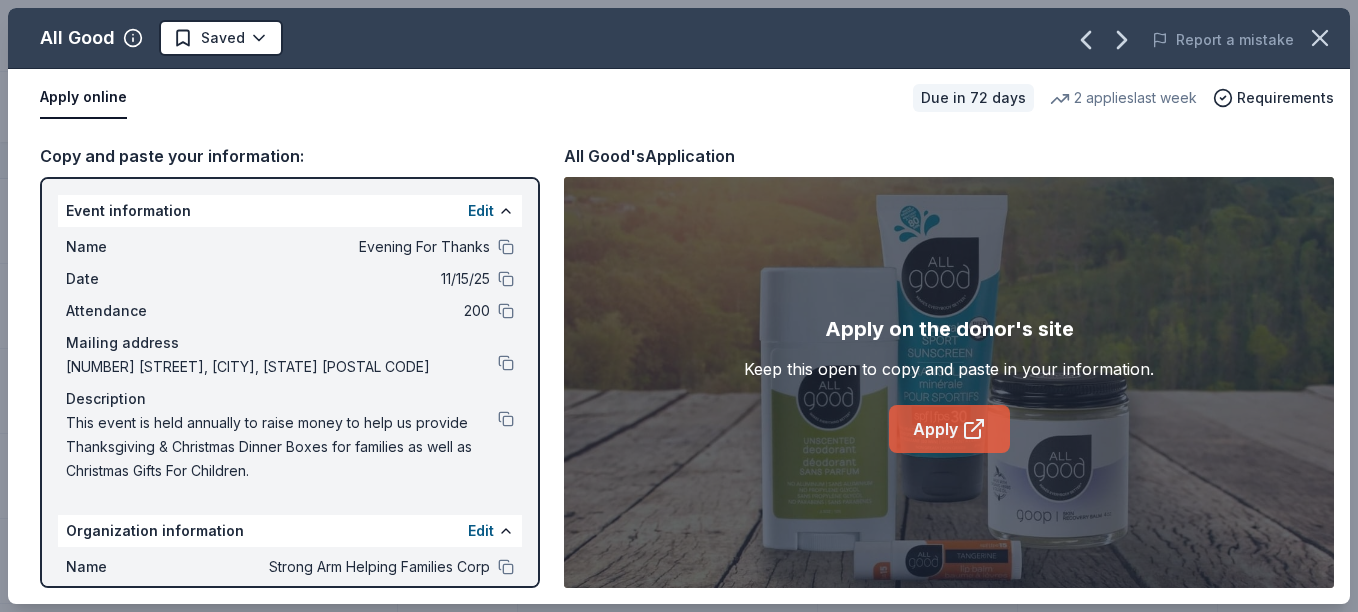 click 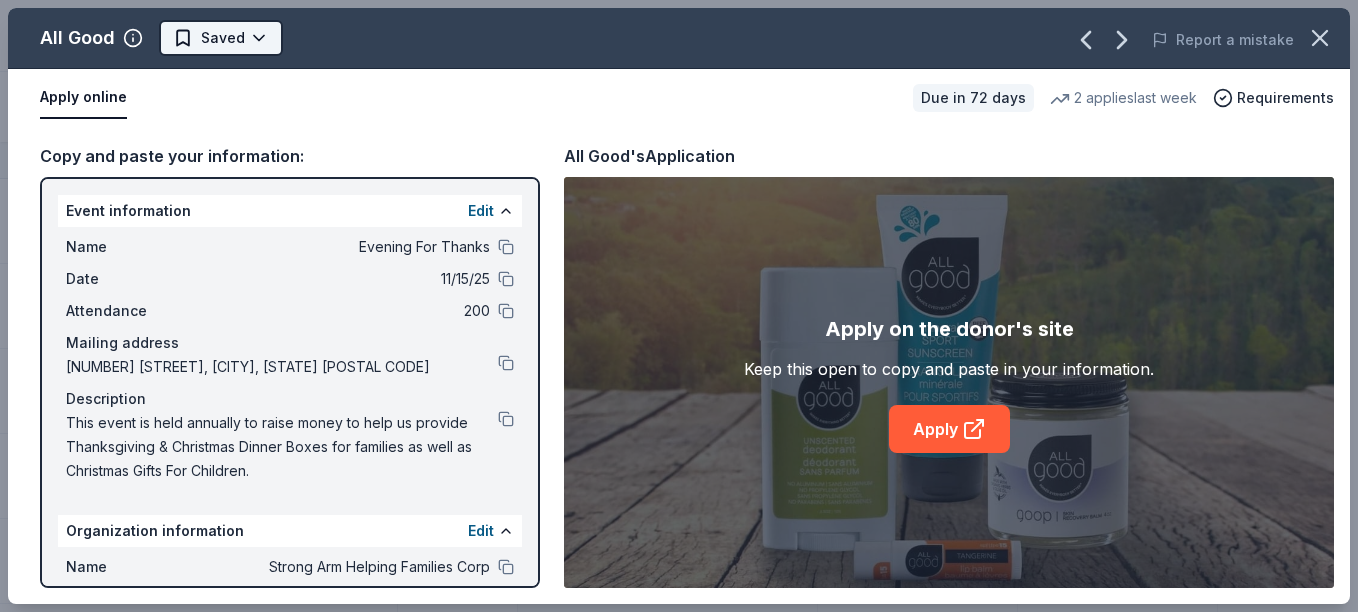 click on "Evening For Thanks Track  · 197 Discover All Access trial ends on 2PM, 8/12 Earn Rewards 187 Saved 10 Applied Approved Received Declined Not interested Add donor Export CSV Donor Status Donation Approval rate Value (avg) Apply method Assignee Notes All Good Due in 72 days ∙ 10 min app Apply Saved Skin care product(s) 1% -- Website Apple American Group Due in 74 days ∙ Quick app Apply Saved Gift certificate(s) 10% $38 Website Arby's by DRM Inc. Due in 60 days ∙ Quick app Apply Saved Food, coupon(s) 25% $23 Website Mail Baby Tula Due in 72 days ∙ Quick app Apply Saved Baby products 0% -- Website Bacardi Limited Due in  12  days ∙ 10 min app Apply Saved Alcohol, monetary donation, raffle/auction prize(s) 2% $260 Website BarkBox Due in 72 days ∙ Quick app Apply Saved Dog toy(s), dog food 69% $45 Website Barnes & Noble Due in 72 days ∙ 10 min app Apply Saved Books, gift card(s) 6% $30 Phone In person Be A Heart Due in 72 days ∙ Quick app Apply Saved Christian lifestyle product(s) 1% -- Email ∙" at bounding box center [679, 306] 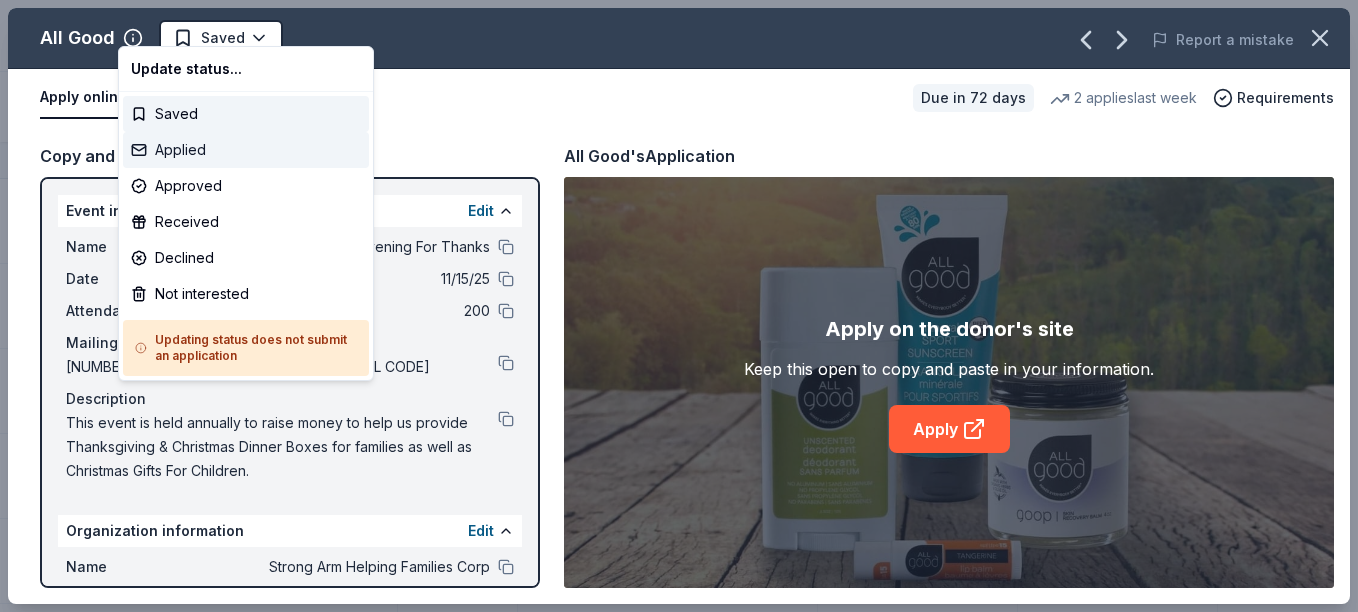click on "Applied" at bounding box center [246, 150] 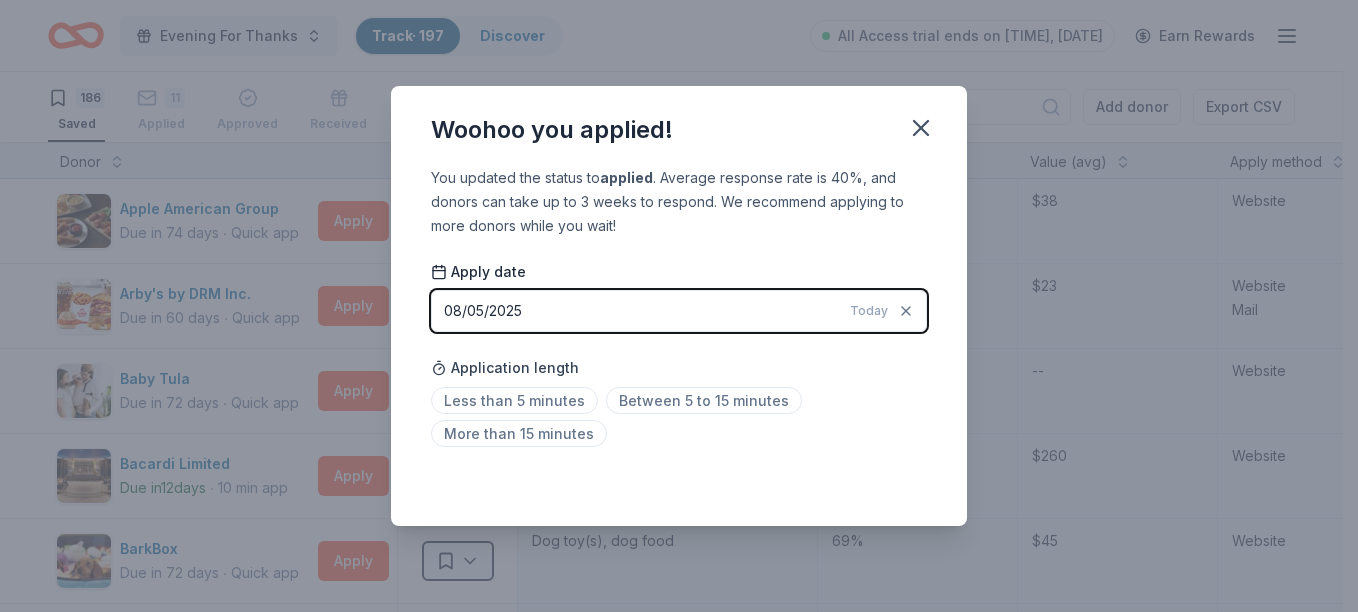 drag, startPoint x: 549, startPoint y: 382, endPoint x: 650, endPoint y: 321, distance: 117.99152 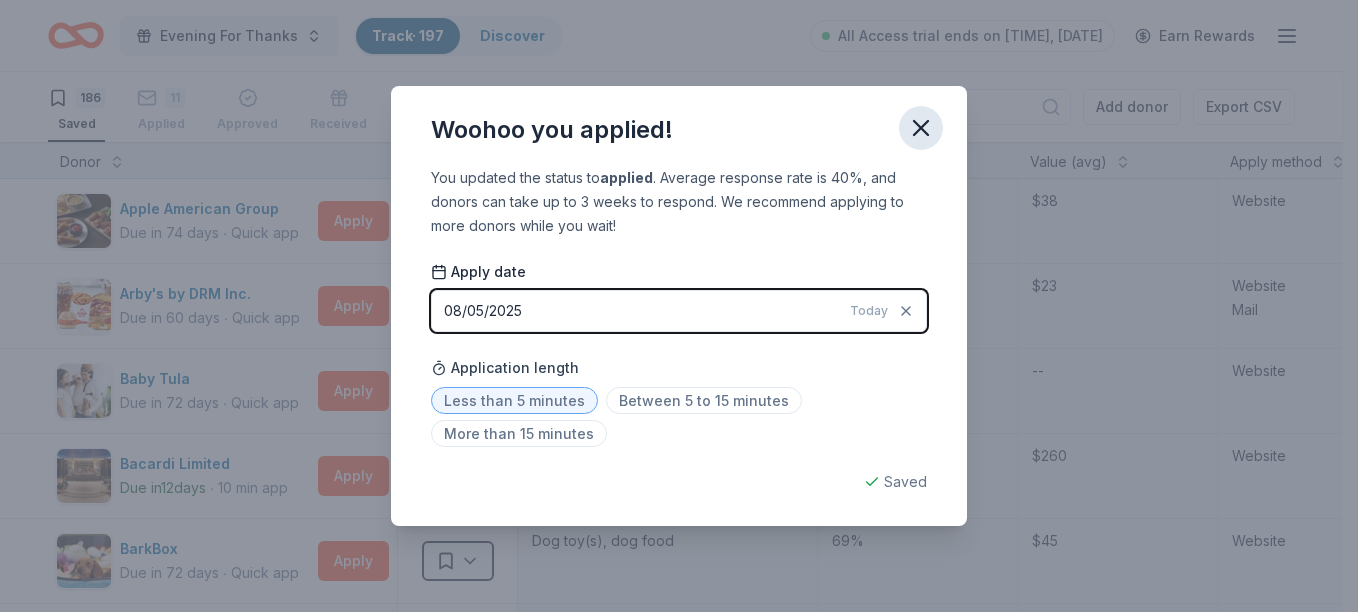 click 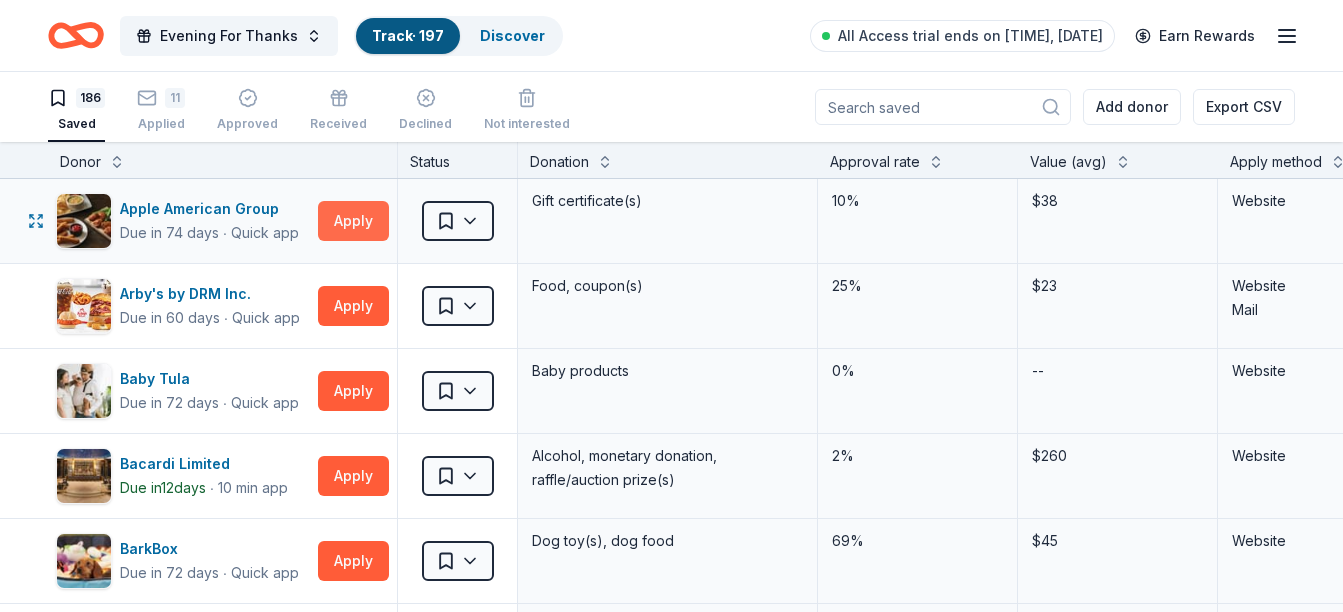 click on "Apply" at bounding box center [353, 221] 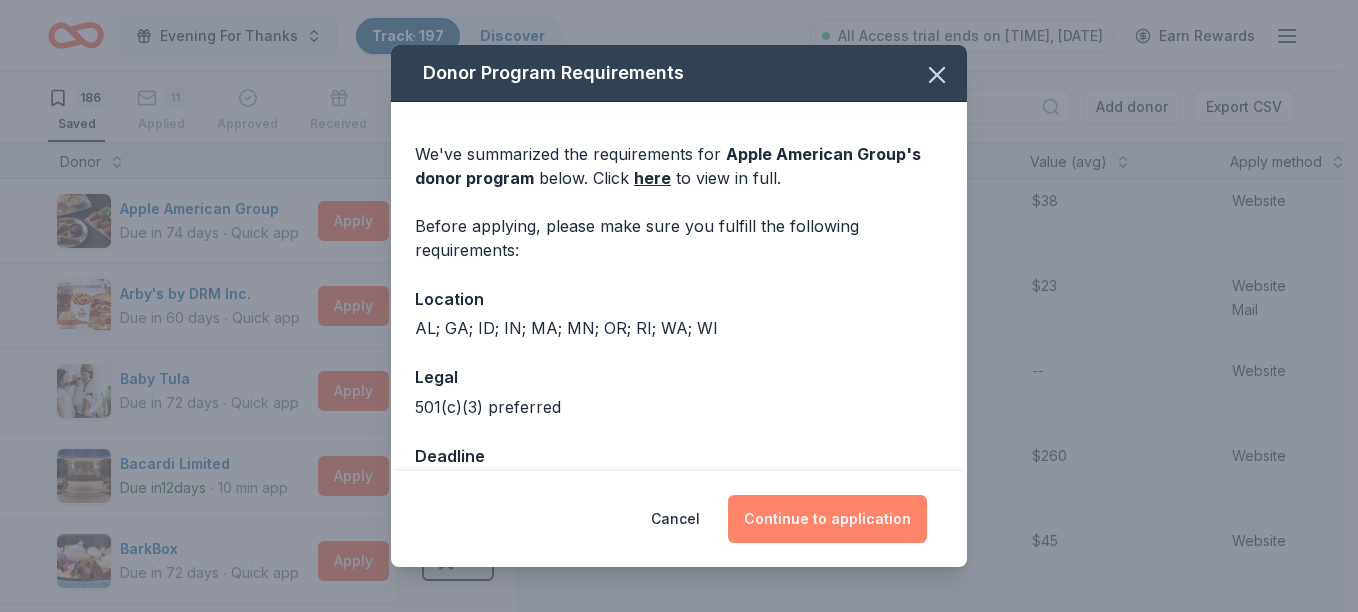 click on "Continue to application" at bounding box center (827, 519) 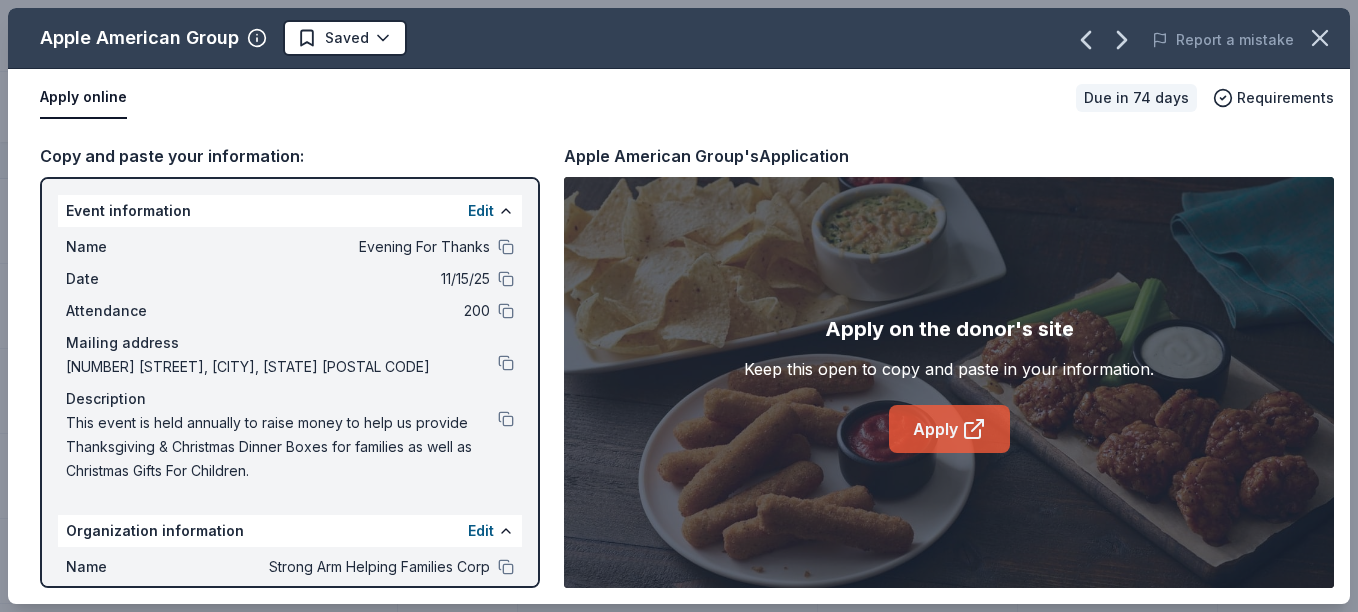 click 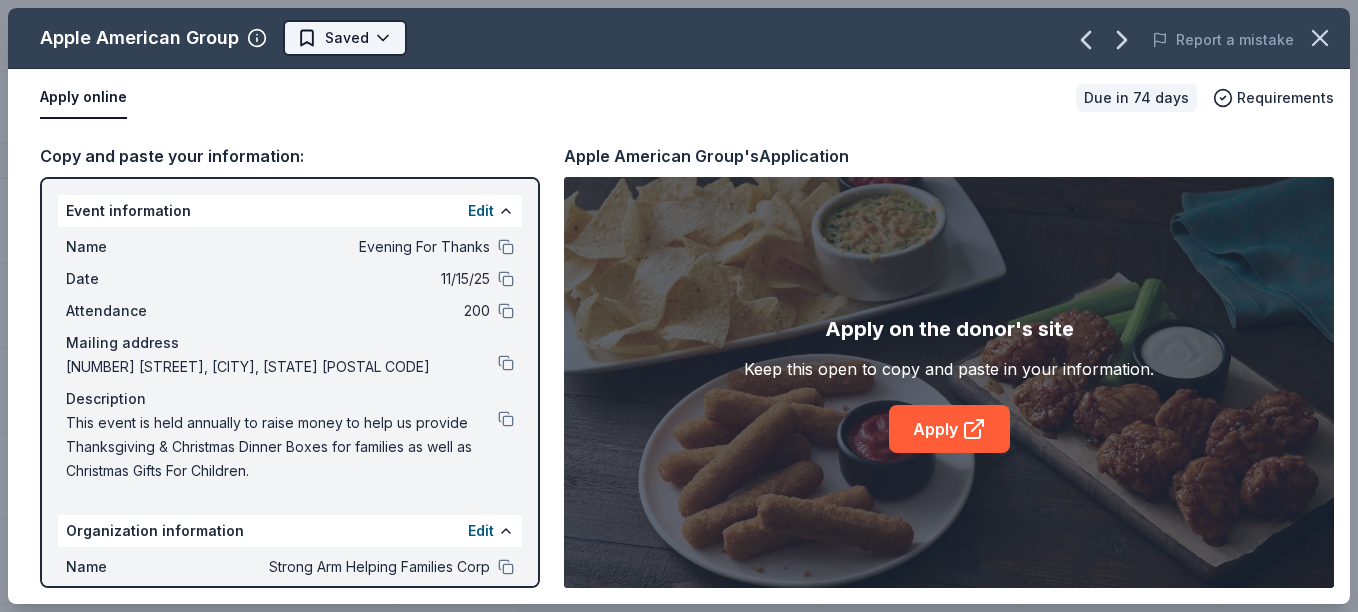 click on "Evening For Thanks Track  · 197 Discover All Access trial ends on 2PM, 8/12 Earn Rewards 186 Saved 11 Applied Approved Received Declined Not interested Add donor Export CSV Donor Status Donation Approval rate Value (avg) Apply method Assignee Notes Apple American Group Due in 74 days ∙ Quick app Apply Saved Gift certificate(s) 10% $38 Website Arby's by DRM Inc. Due in 60 days ∙ Quick app Apply Saved Food, coupon(s) 25% $23 Website Mail Baby Tula Due in 72 days ∙ Quick app Apply Saved Baby products 0% -- Website Bacardi Limited Due in  12  days ∙ 10 min app Apply Saved Alcohol, monetary donation, raffle/auction prize(s) 2% $260 Website BarkBox Due in 72 days ∙ Quick app Apply Saved Dog toy(s), dog food 69% $45 Website Barnes & Noble Due in 72 days ∙ 10 min app Apply Saved Books, gift card(s) 6% $30 Phone In person Be A Heart Due in 72 days ∙ Quick app Apply Saved Christian lifestyle product(s) 1% -- Email Be Healthy Due in 72 days ∙ Quick app Apply Saved KF94 masks 2% $100 Website Berry Global" at bounding box center (679, 306) 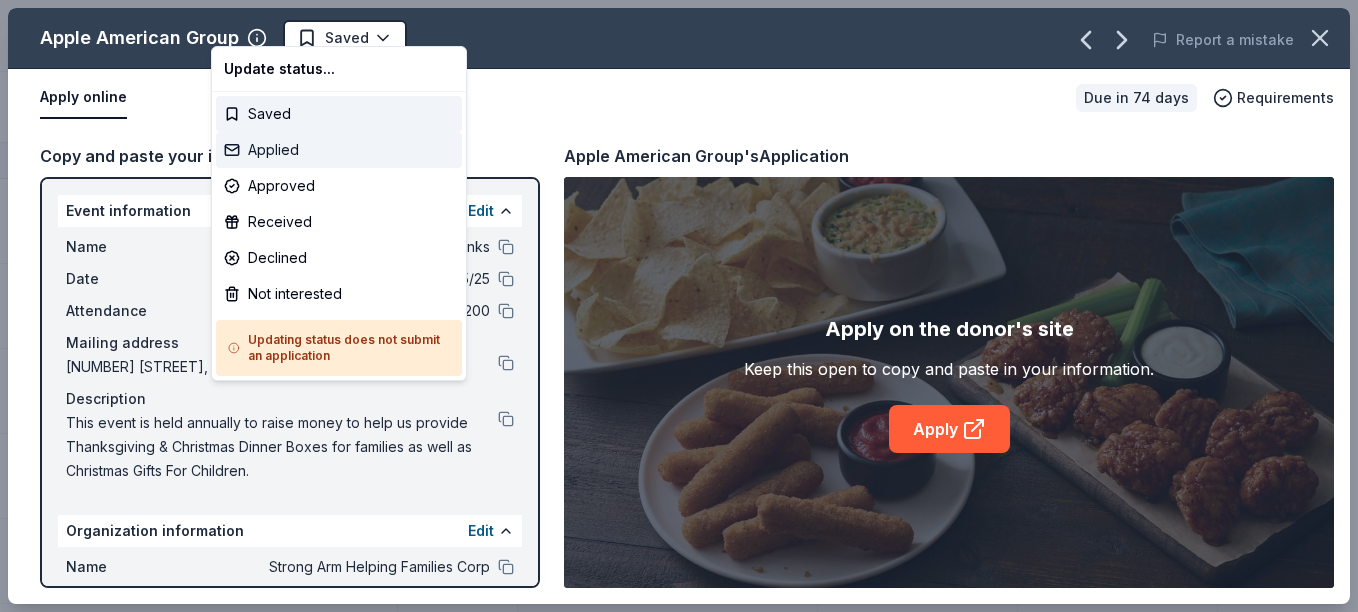 click on "Applied" at bounding box center (339, 150) 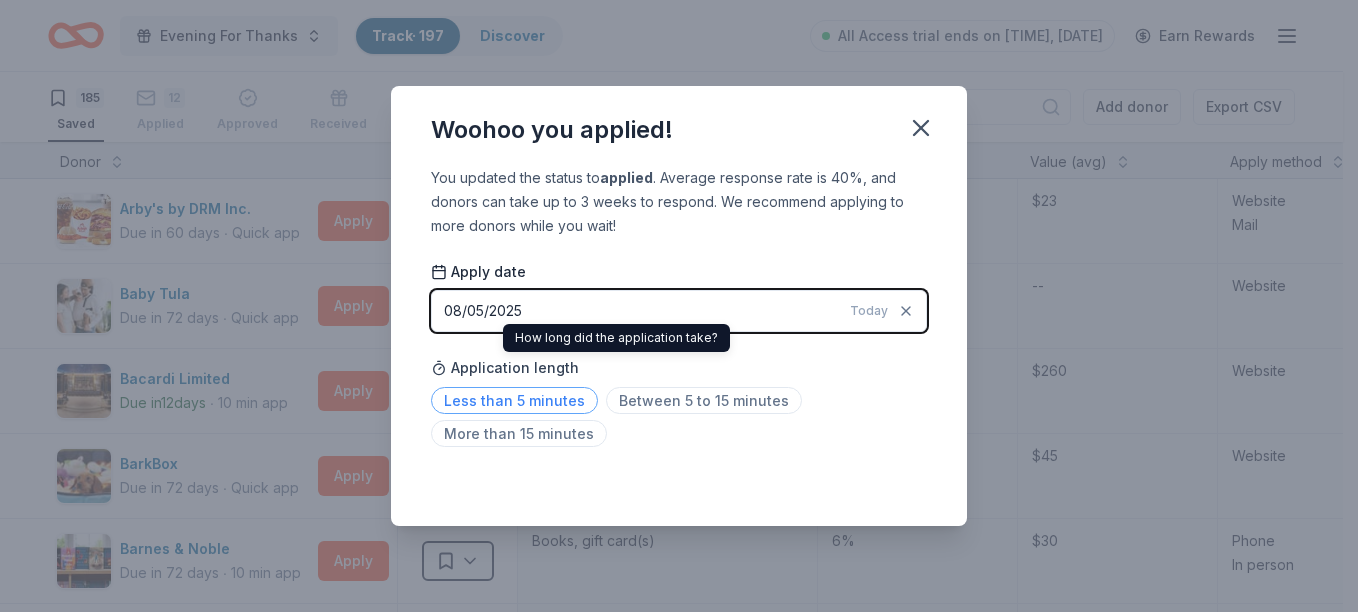 click on "Less than 5 minutes" at bounding box center [514, 400] 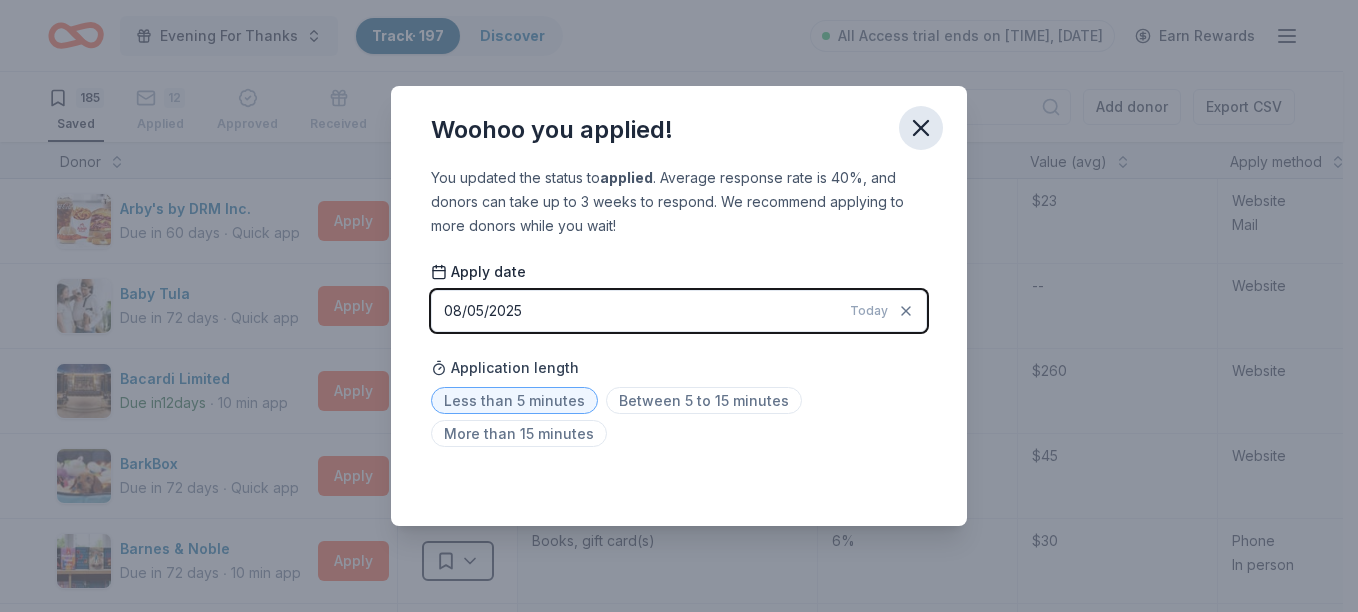 click 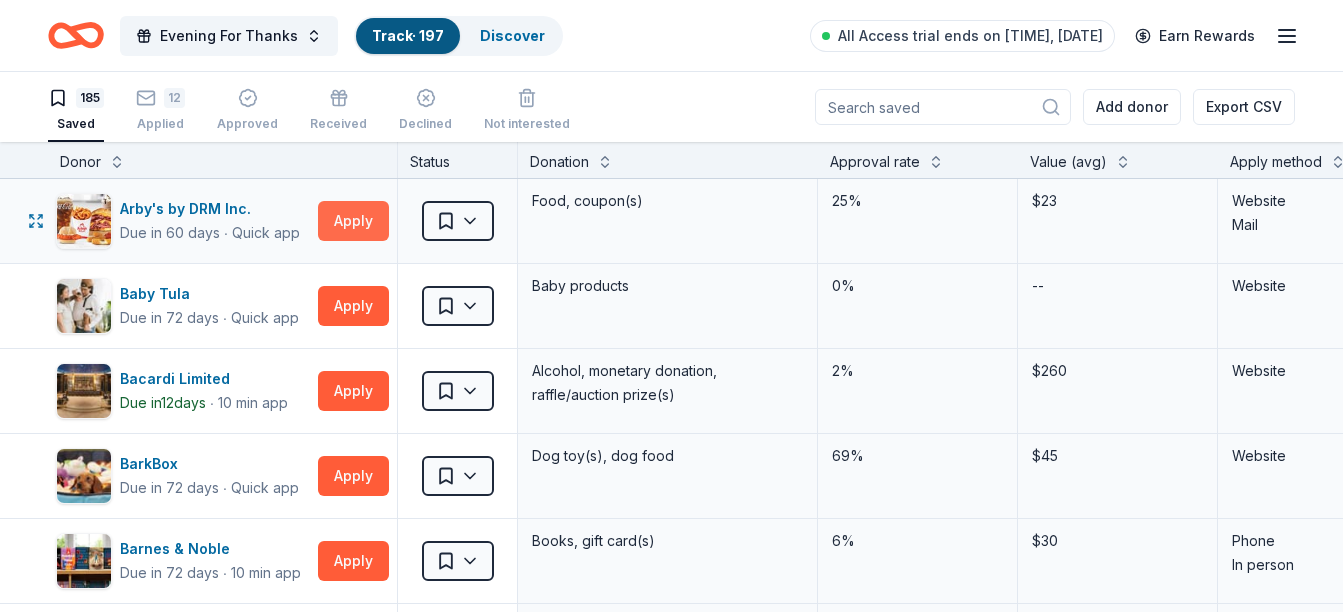 click on "Apply" at bounding box center (353, 221) 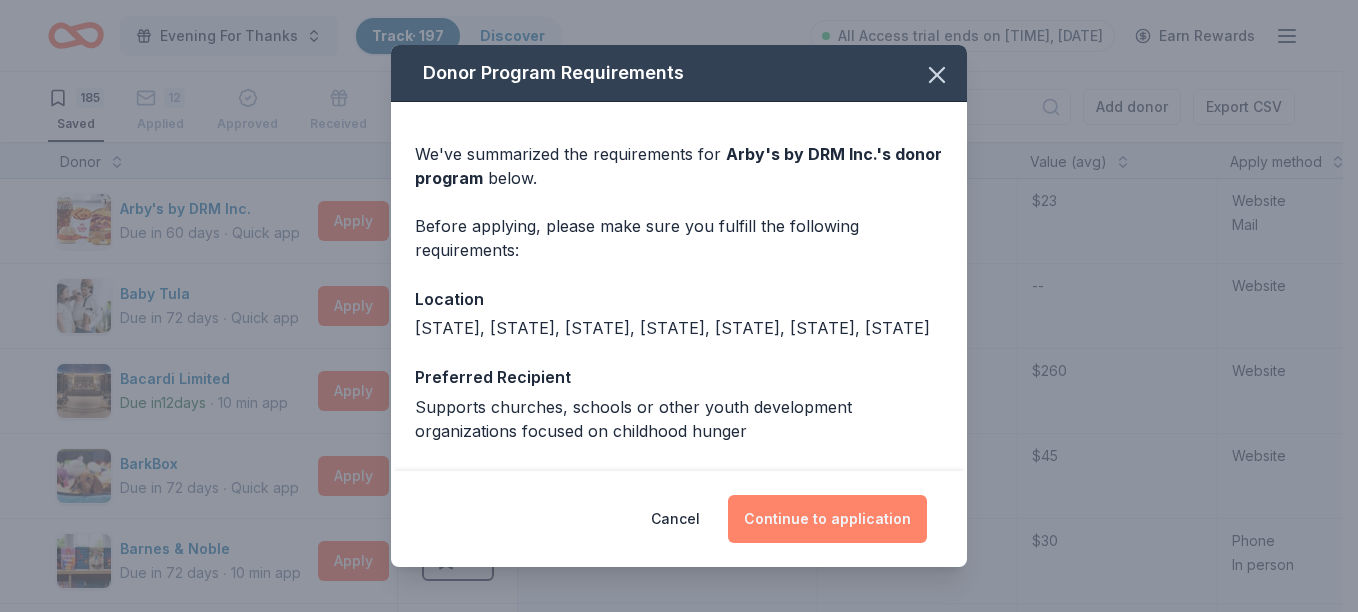 click on "Continue to application" at bounding box center [827, 519] 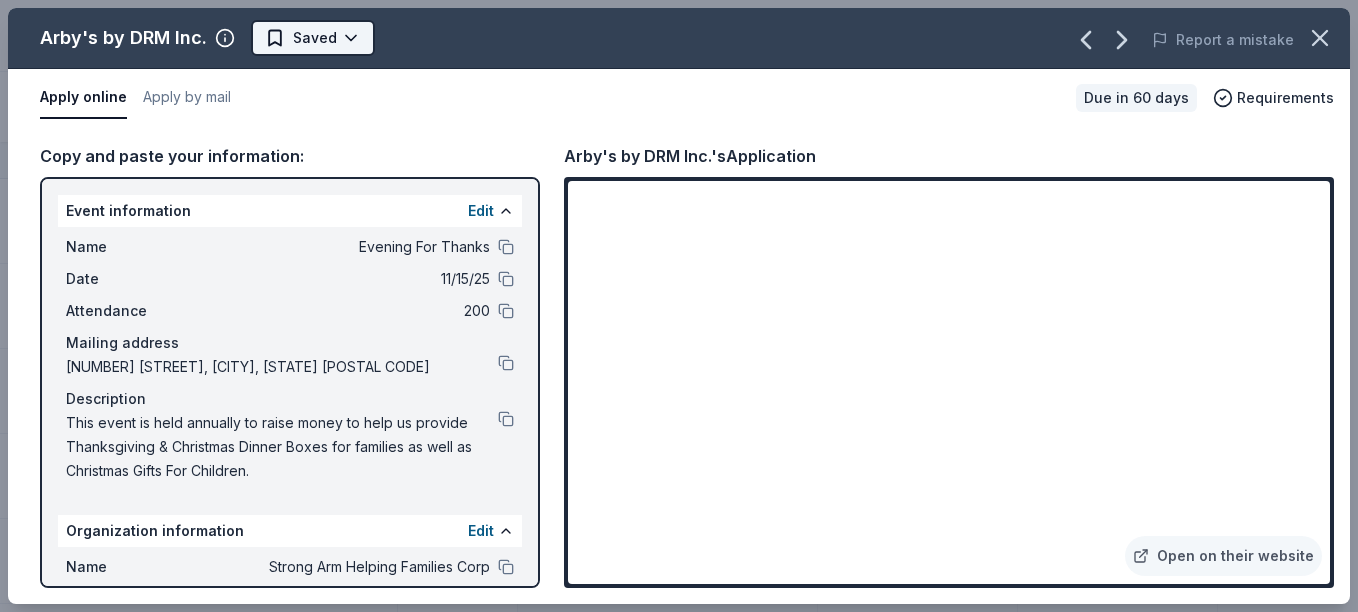 click on "Evening For Thanks Track  · 197 Discover All Access trial ends on 2PM, 8/12 Earn Rewards 185 Saved 12 Applied Approved Received Declined Not interested Add donor Export CSV Donor Status Donation Approval rate Value (avg) Apply method Assignee Notes Arby's by DRM Inc. Due in 60 days ∙ Quick app Apply Saved Food, coupon(s) 25% $23 Website Mail Baby Tula Due in 72 days ∙ Quick app Apply Saved Baby products 0% -- Website Bacardi Limited Due in  12  days ∙ 10 min app Apply Saved Alcohol, monetary donation, raffle/auction prize(s) 2% $260 Website BarkBox Due in 72 days ∙ Quick app Apply Saved Dog toy(s), dog food 69% $45 Website Barnes & Noble Due in 72 days ∙ 10 min app Apply Saved Books, gift card(s) 6% $30 Phone In person Be A Heart Due in 72 days ∙ Quick app Apply Saved Christian lifestyle product(s) 1% -- Email Be Healthy Due in 72 days ∙ Quick app Apply Saved KF94 masks 2% $100 Website Berry Global Due in 72 days ∙ 10 min app Apply Saved Plastic packaging products, monetary 2% $200 Website 1%" at bounding box center (679, 306) 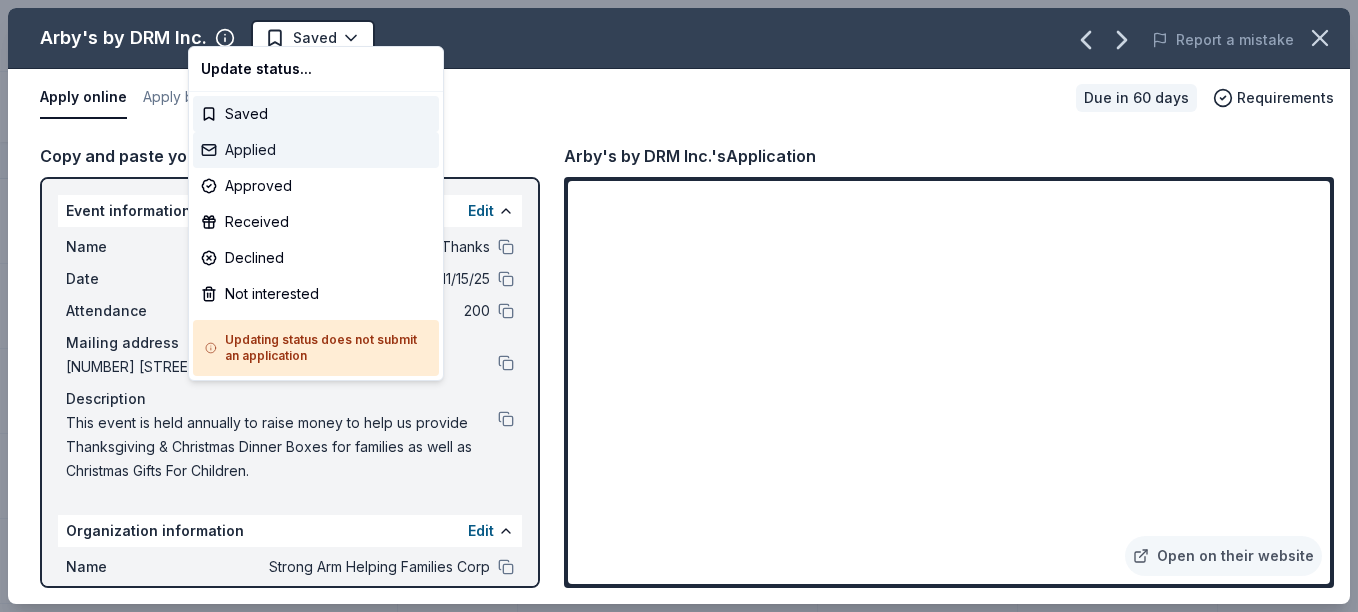 click on "Applied" at bounding box center [316, 150] 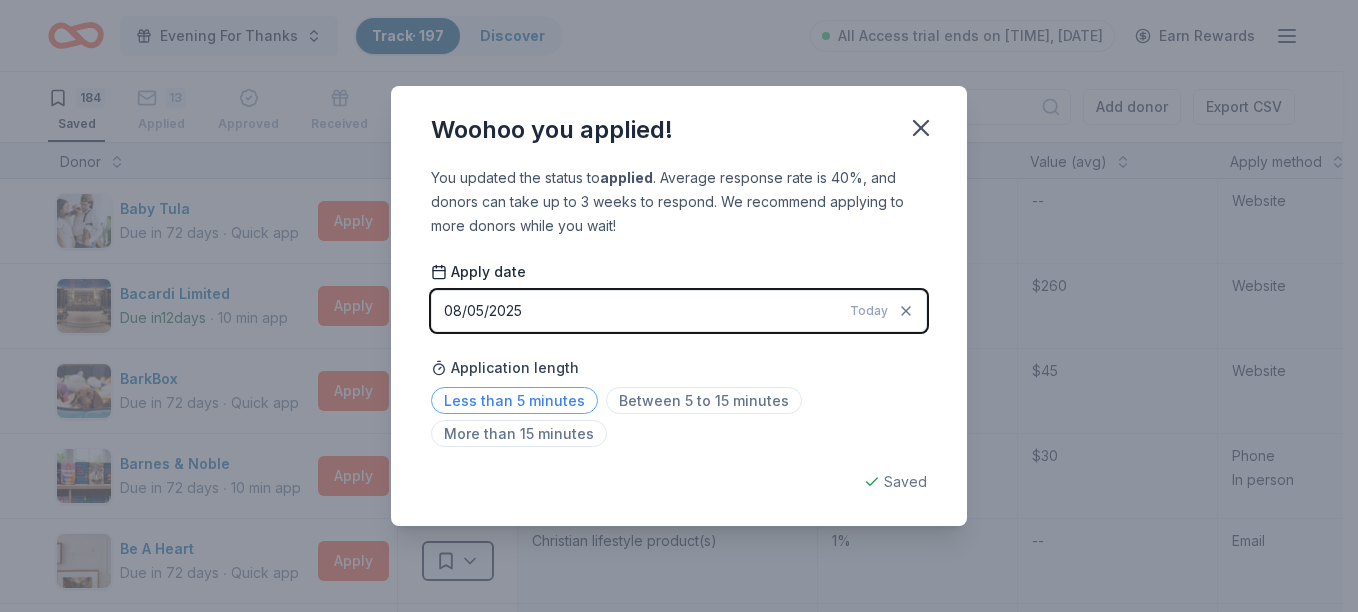 click on "Less than 5 minutes" at bounding box center [514, 400] 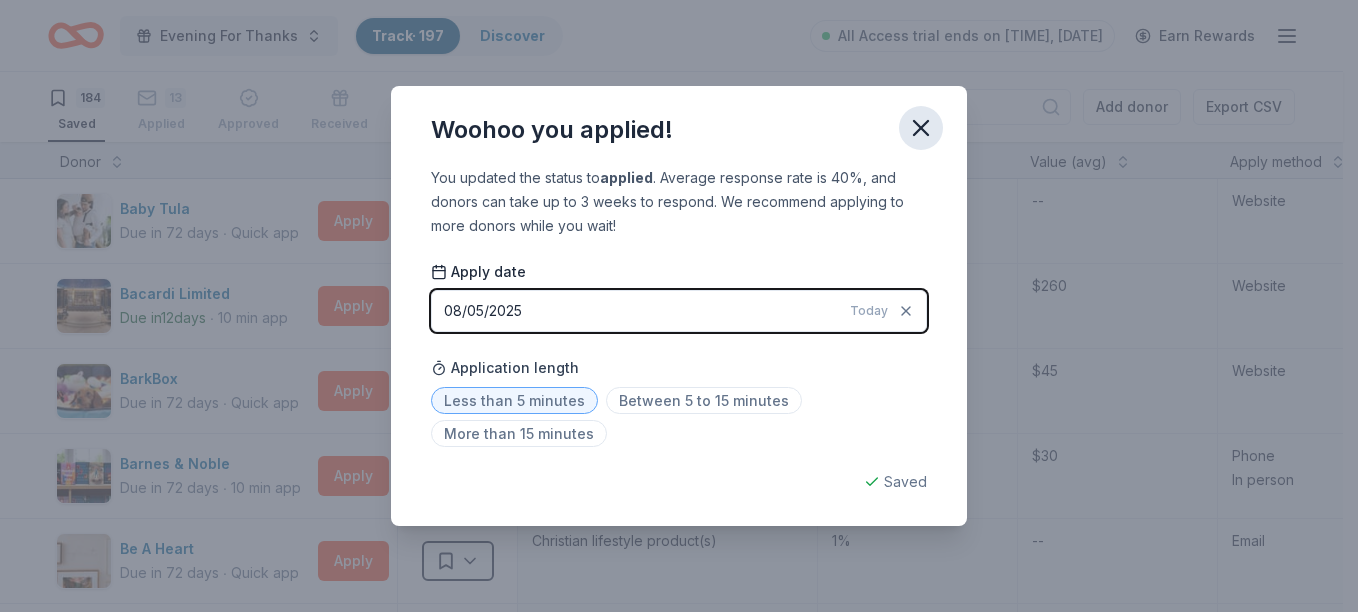 click 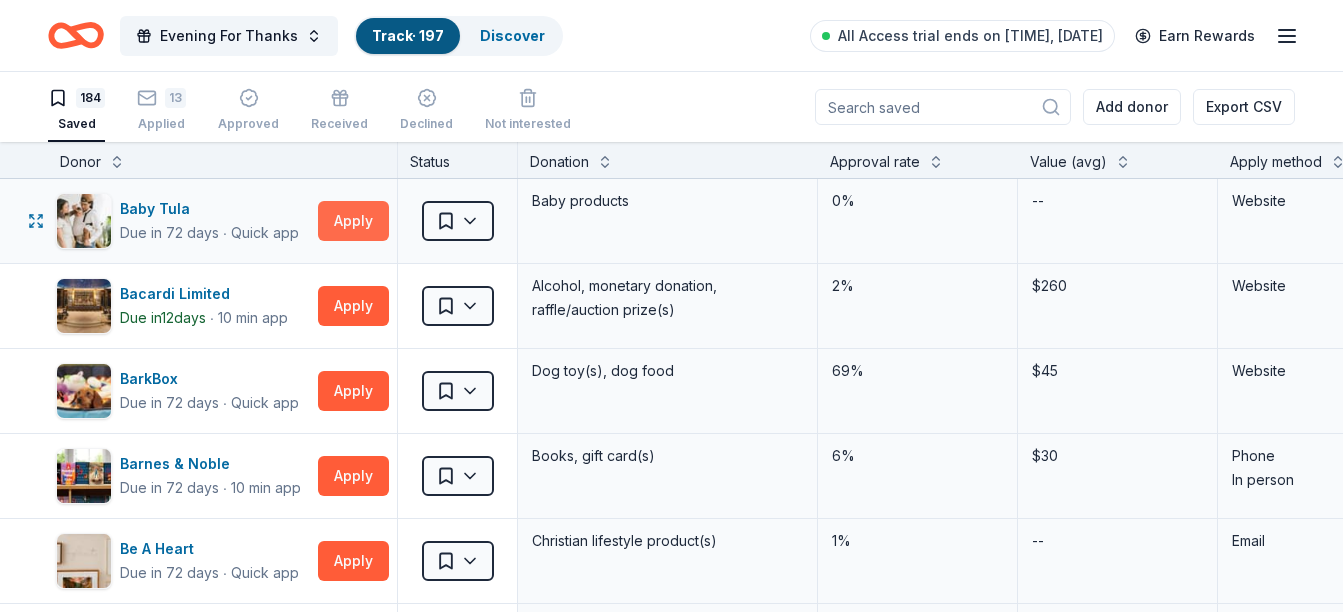 click on "Apply" at bounding box center [353, 221] 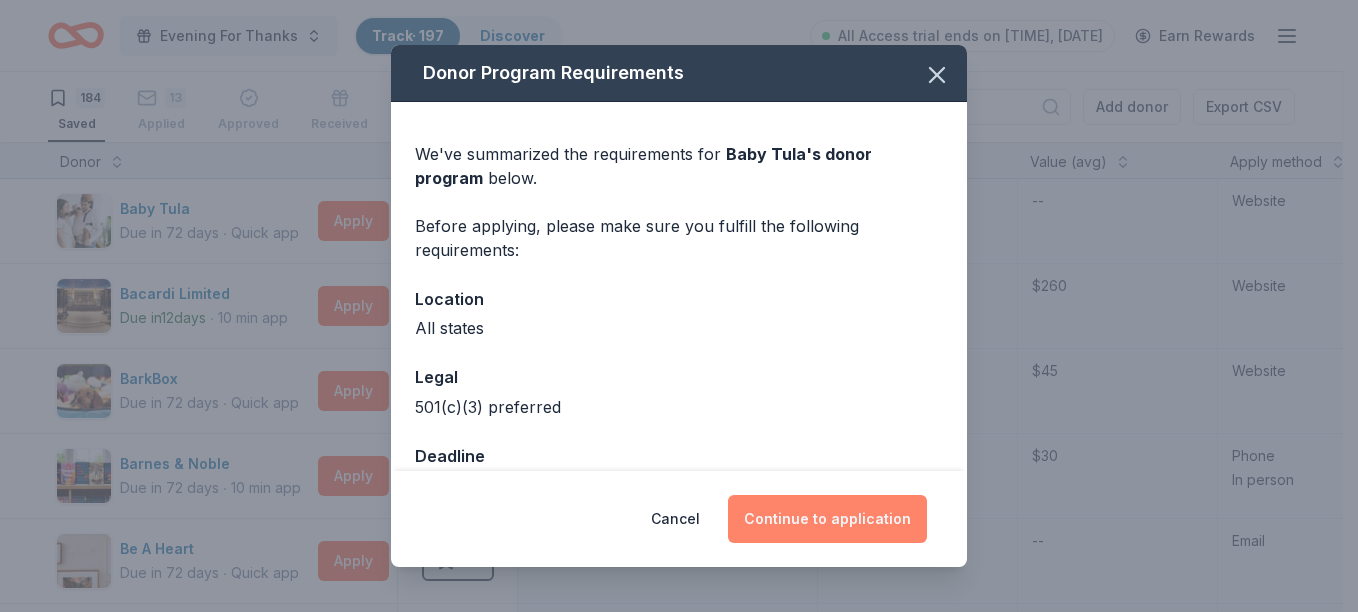 click on "Continue to application" at bounding box center [827, 519] 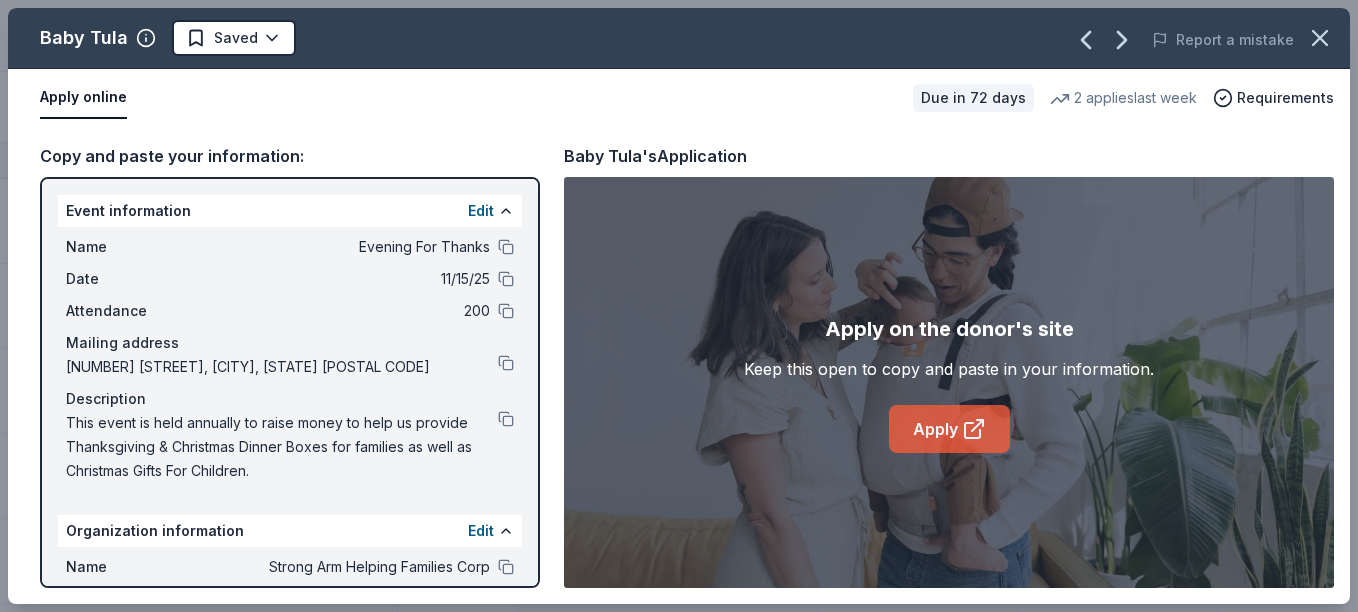click 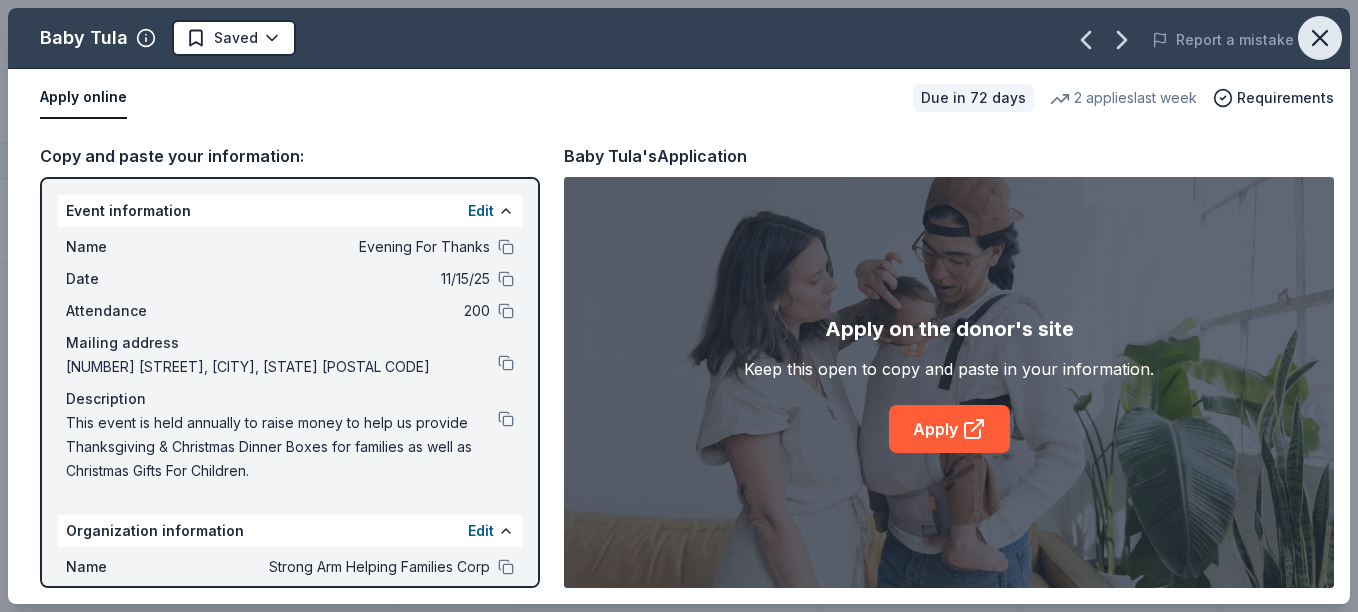 click 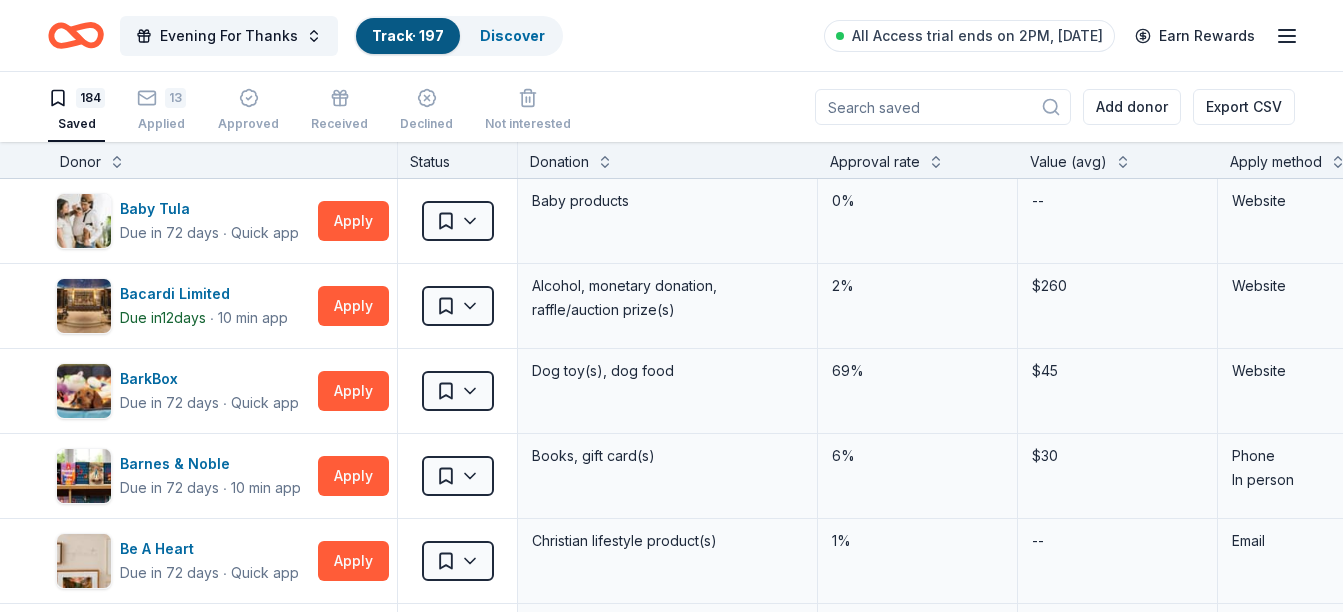 scroll, scrollTop: 0, scrollLeft: 0, axis: both 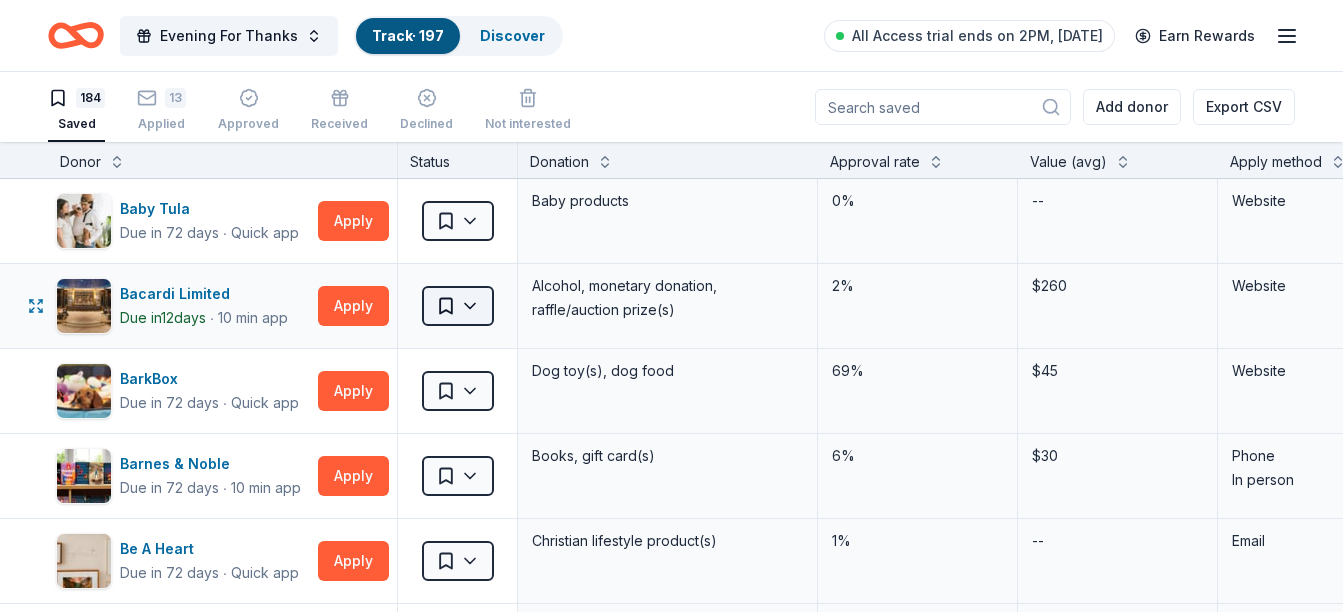 click on "Evening For Thanks Track  · 197 Discover All Access trial ends on 2PM, 8/12 Earn Rewards 184 Saved 13 Applied Approved Received Declined Not interested Add donor Export CSV Donor Status Donation Approval rate Value (avg) Apply method Assignee Notes Baby Tula Due in 72 days ∙ Quick app Apply Saved Baby products 0% -- Website Bacardi Limited Due in  12  days ∙ 10 min app Apply Saved Alcohol, monetary donation, raffle/auction prize(s) 2% $260 Website BarkBox Due in 72 days ∙ Quick app Apply Saved Dog toy(s), dog food 69% $45 Website Barnes & Noble Due in 72 days ∙ 10 min app Apply Saved Books, gift card(s) 6% $30 Phone In person Be A Heart Due in 72 days ∙ Quick app Apply Saved Christian lifestyle product(s) 1% -- Email Be Healthy Due in 72 days ∙ Quick app Apply Saved KF94 masks 2% $100 Website Berry Global Due in 72 days ∙ 10 min app Apply Saved Plastic packaging products, monetary 2% $200 Website Big Agnes Due in 42 days ∙ Quick app Apply Saved 1% -- Website BIGGBY COFFEE Due in 42 days ∙" at bounding box center [671, 306] 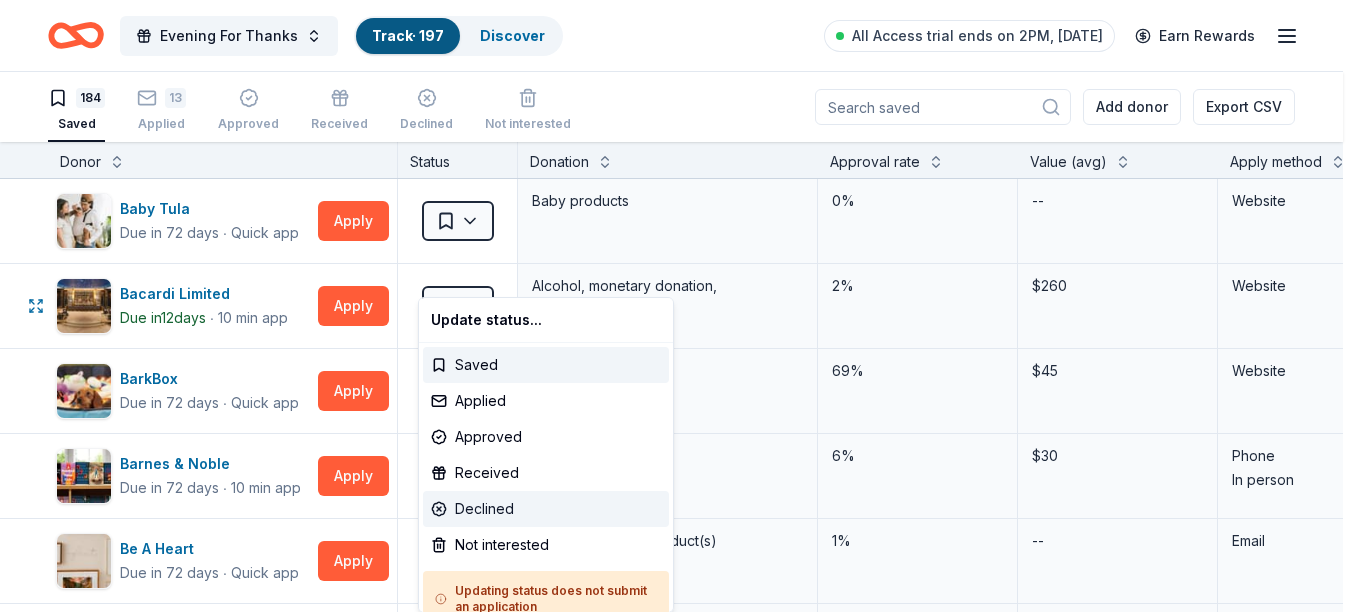 click on "Declined" at bounding box center [546, 509] 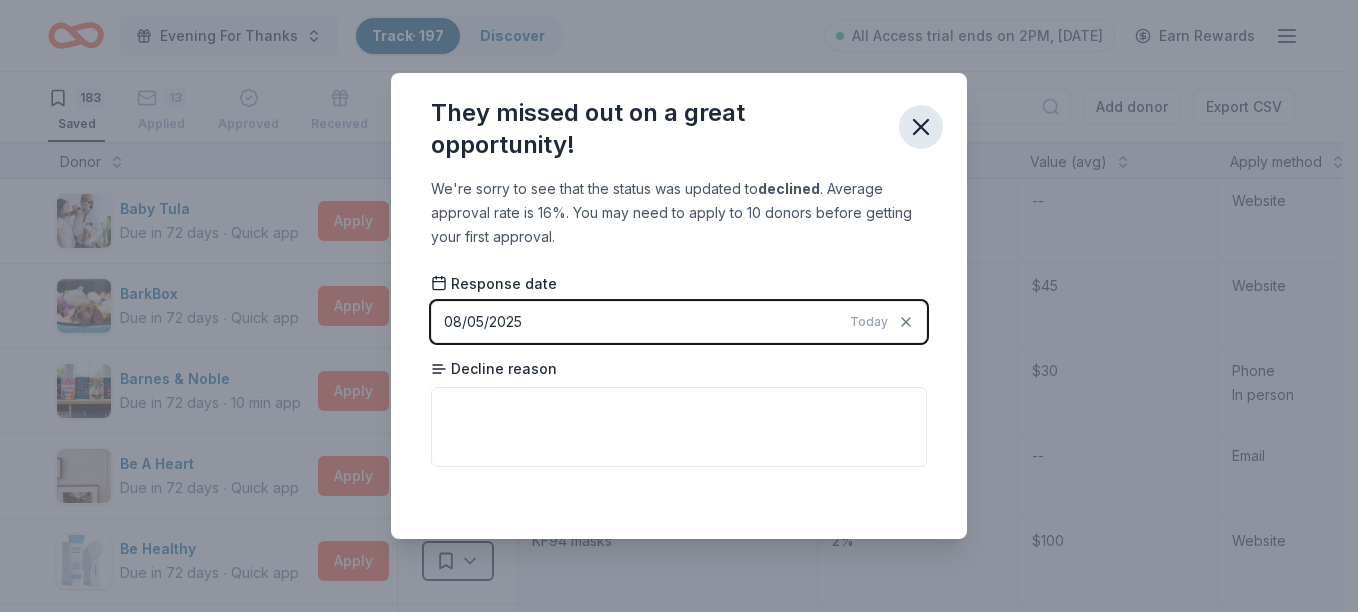 click 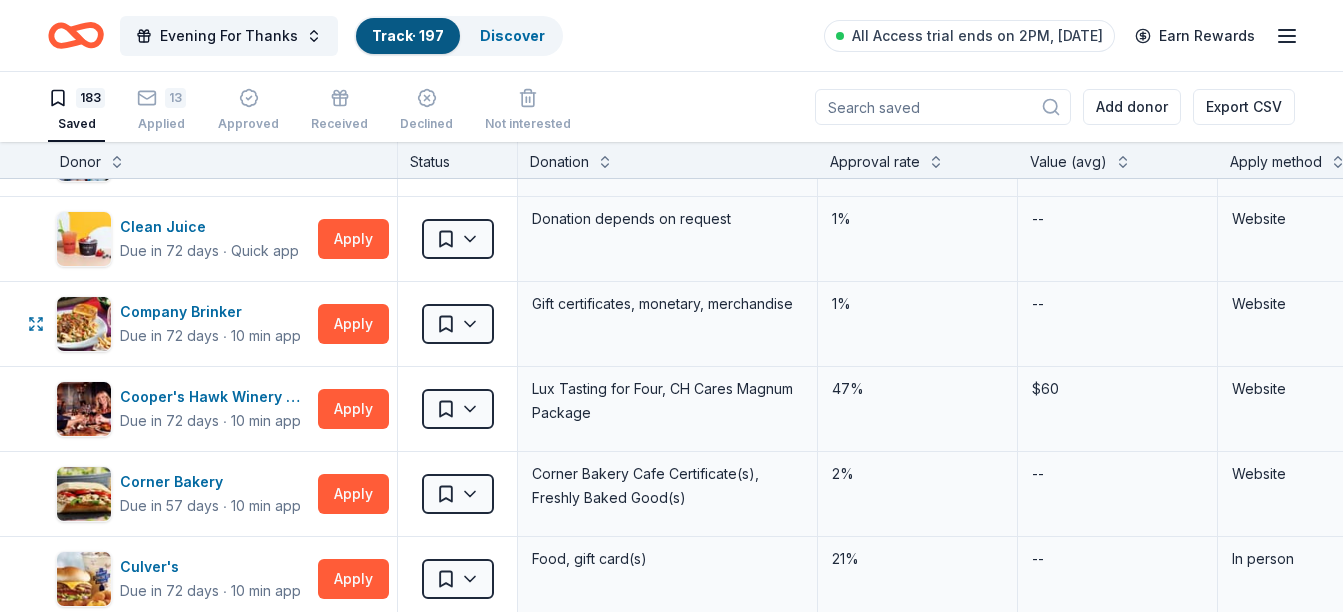 scroll, scrollTop: 2800, scrollLeft: 0, axis: vertical 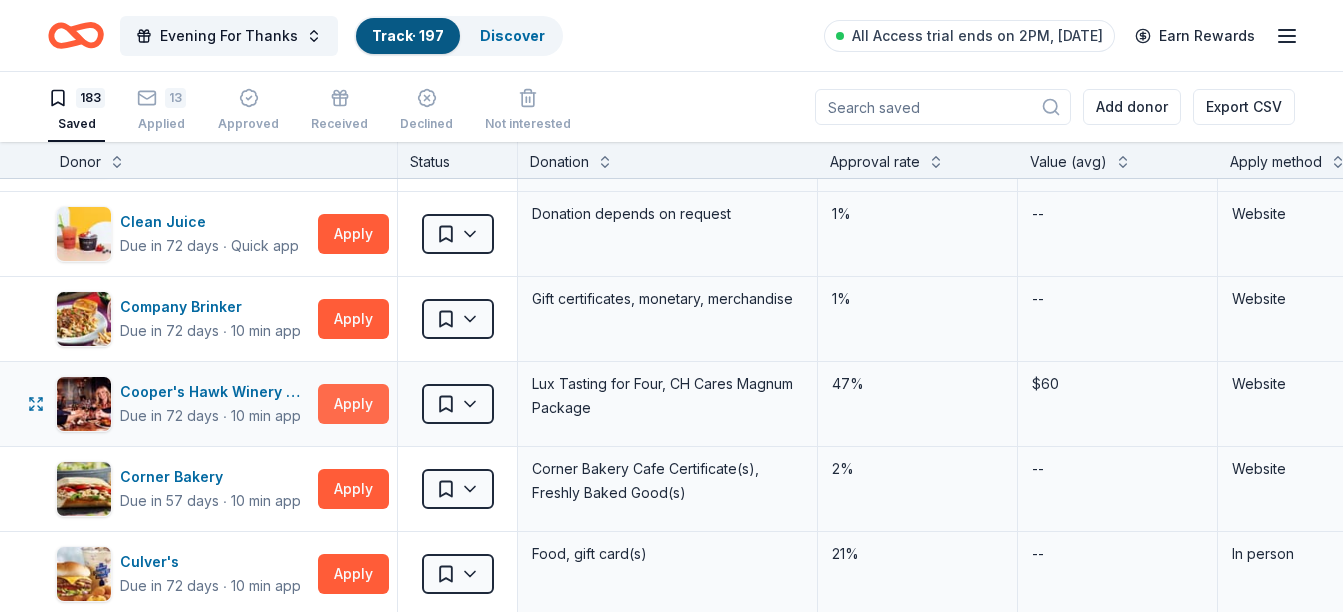 click on "Apply" at bounding box center (353, 404) 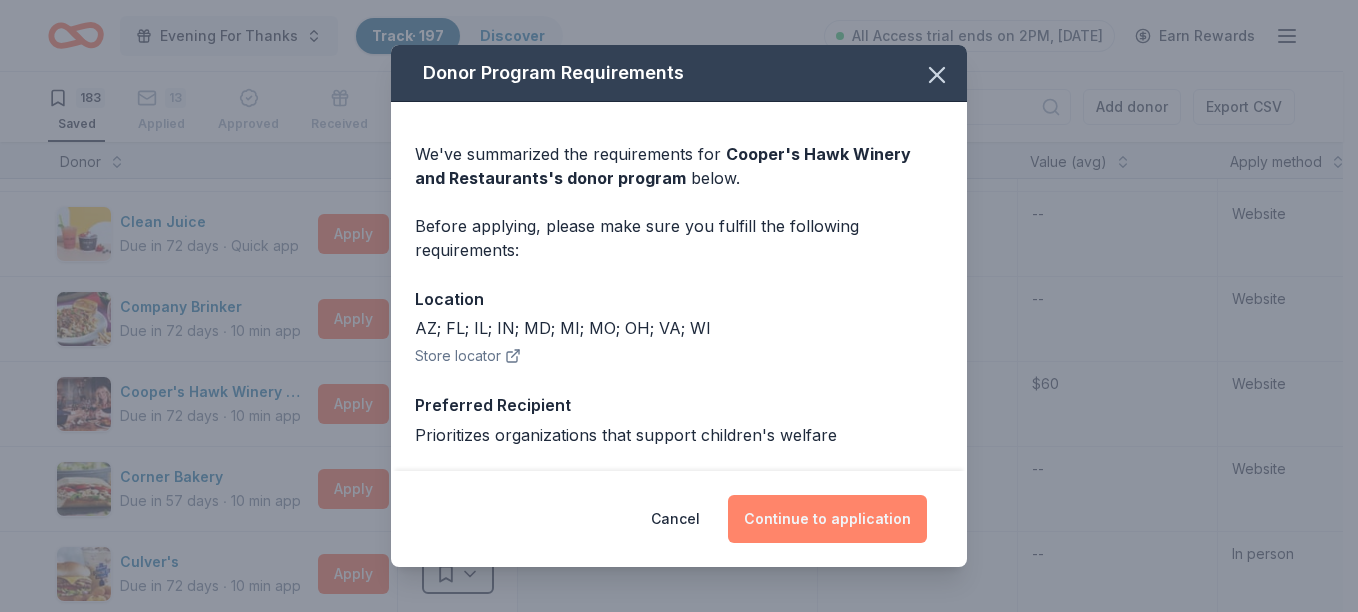 click on "Continue to application" at bounding box center (827, 519) 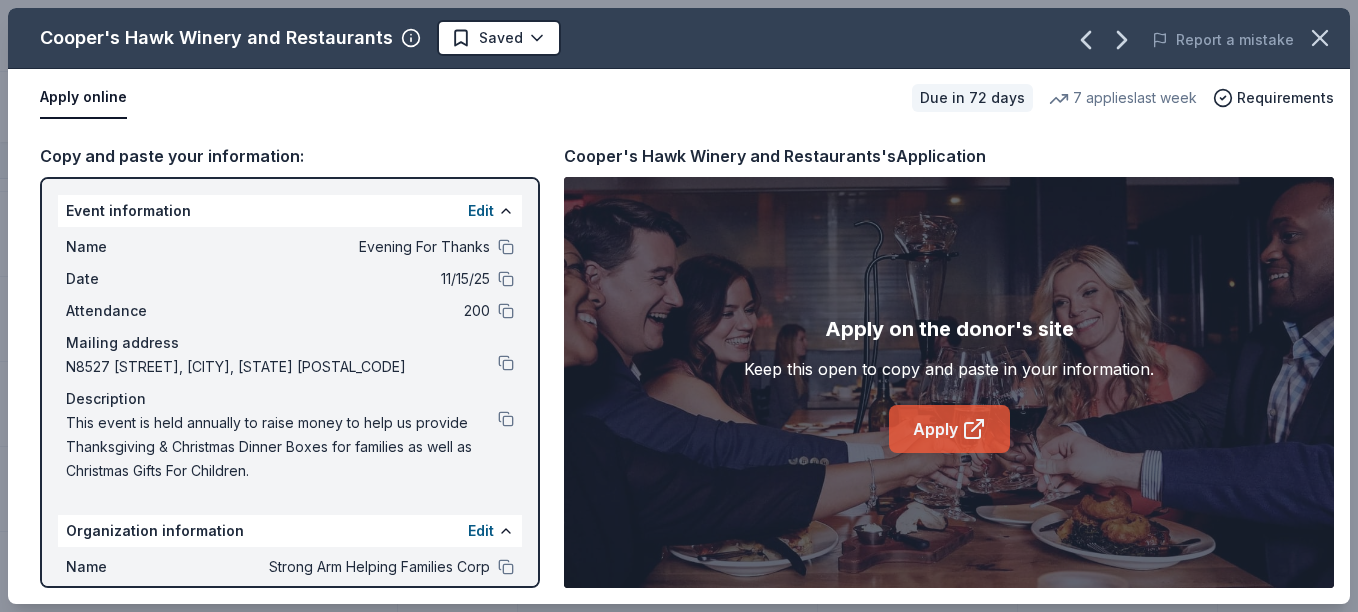 click on "Apply" at bounding box center (949, 429) 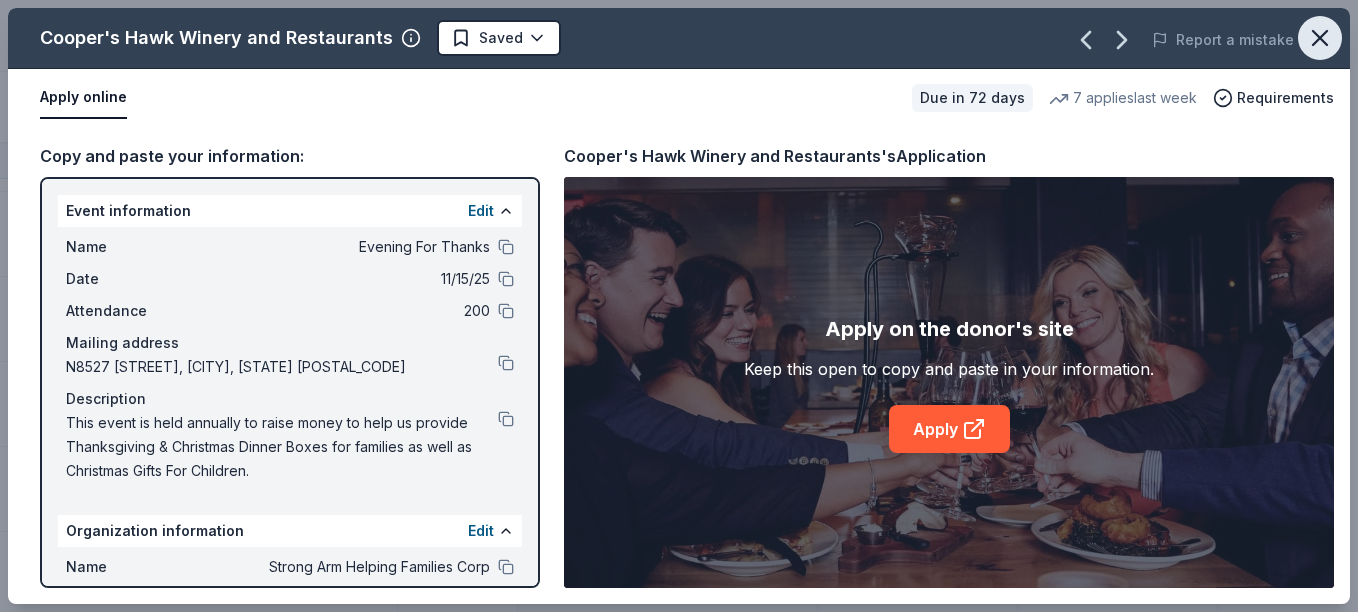 click 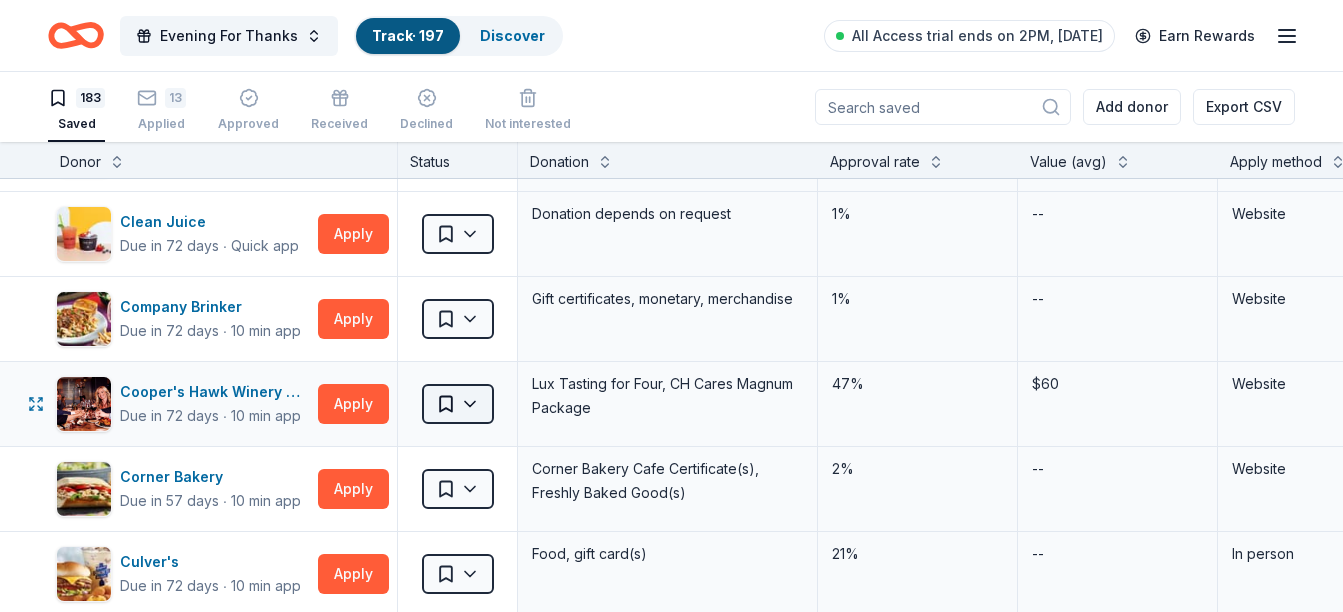 click on "Evening For Thanks Track  · 197 Discover All Access trial ends on 2PM, 8/12 Earn Rewards 183 Saved 13 Applied Approved Received Declined Not interested Add donor Export CSV Donor Status Donation Approval rate Value (avg) Apply method Assignee Notes Baby Tula Due in 72 days ∙ Quick app Apply Saved Baby products 0% -- Website BarkBox Due in 72 days ∙ Quick app Apply Saved Dog toy(s), dog food 69% $45 Website Barnes & Noble Due in 72 days ∙ 10 min app Apply Saved Books, gift card(s) 6% $30 Phone In person Be A Heart Due in 72 days ∙ Quick app Apply Saved Christian lifestyle product(s) 1% -- Email Be Healthy Due in 72 days ∙ Quick app Apply Saved KF94 masks 2% $100 Website Berry Global Due in 72 days ∙ 10 min app Apply Saved Plastic packaging products, monetary 2% $200 Website Big Agnes Due in 42 days ∙ Quick app Apply Saved Sleeping bag(s), sleeping pad(s), tent(s), furniture, pack(s), apparel 1% -- Website BIGGBY COFFEE Due in 42 days ∙ Quick app Apply Saved 2% $68 Website Phone In person ∙" at bounding box center (671, 306) 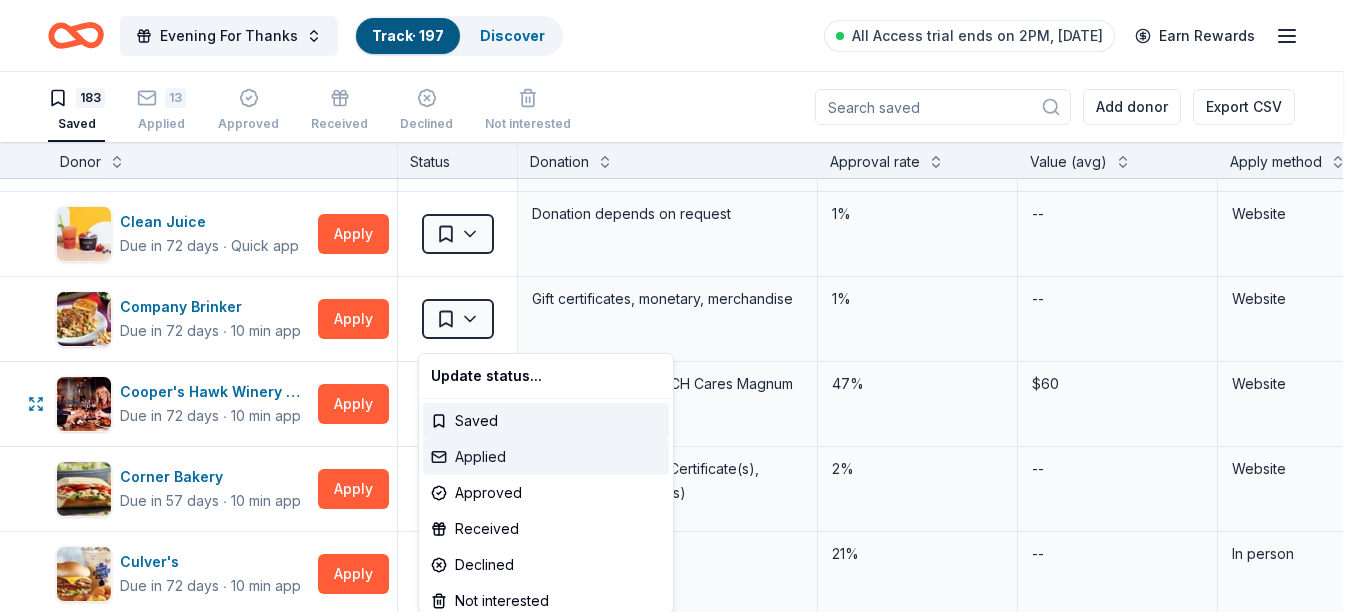 click on "Applied" at bounding box center [546, 457] 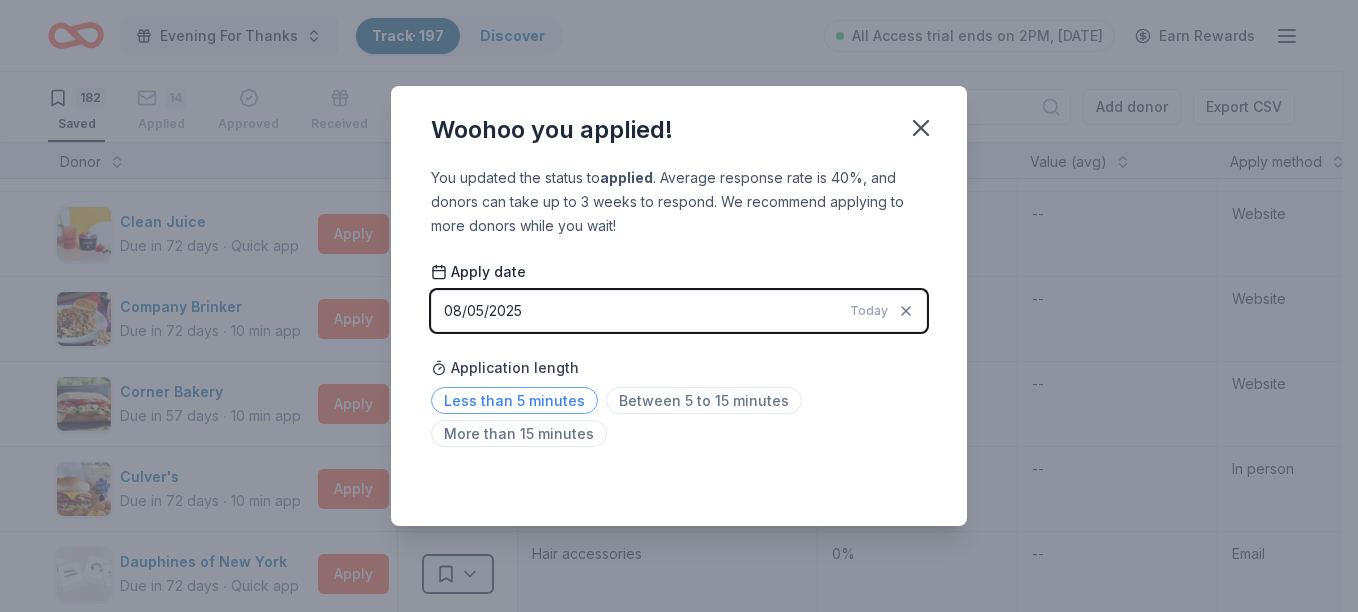 click on "Less than 5 minutes" at bounding box center (514, 400) 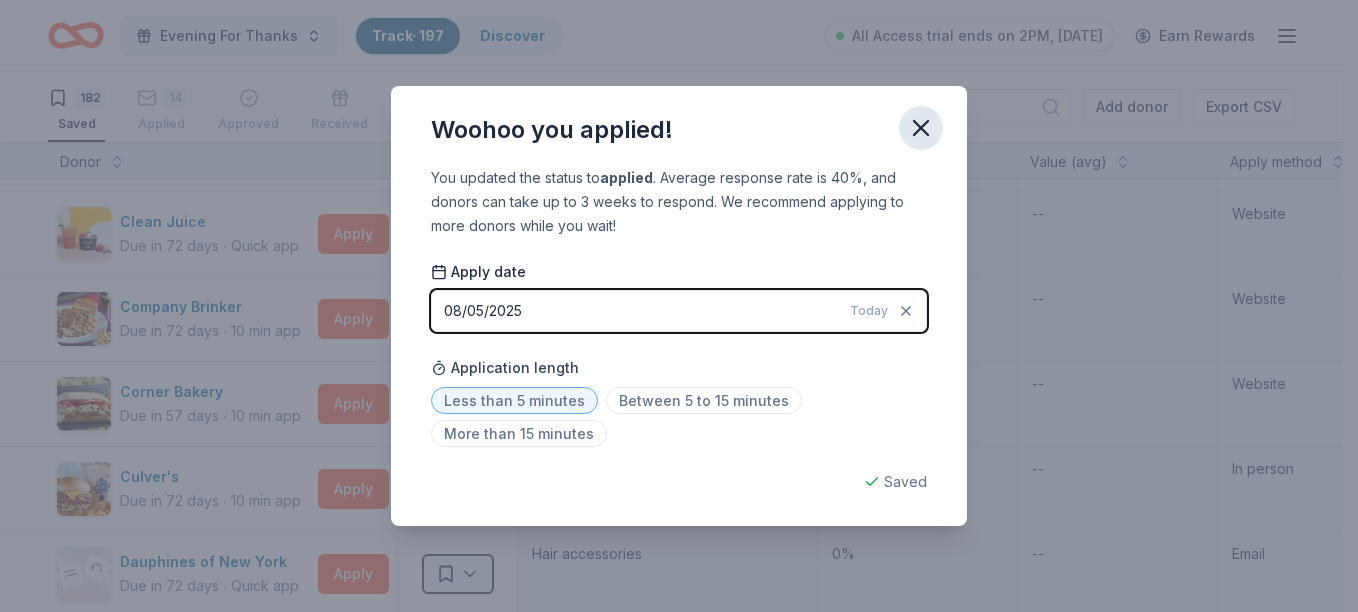 click 